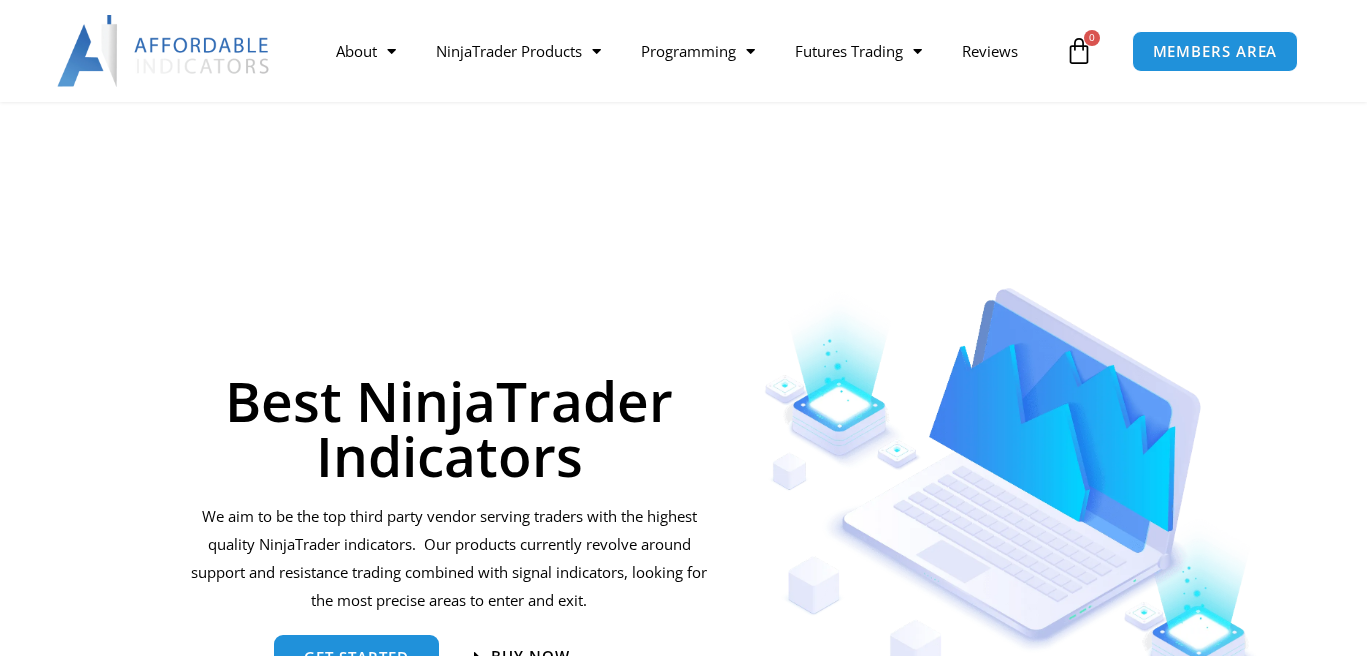 scroll, scrollTop: 1275, scrollLeft: 0, axis: vertical 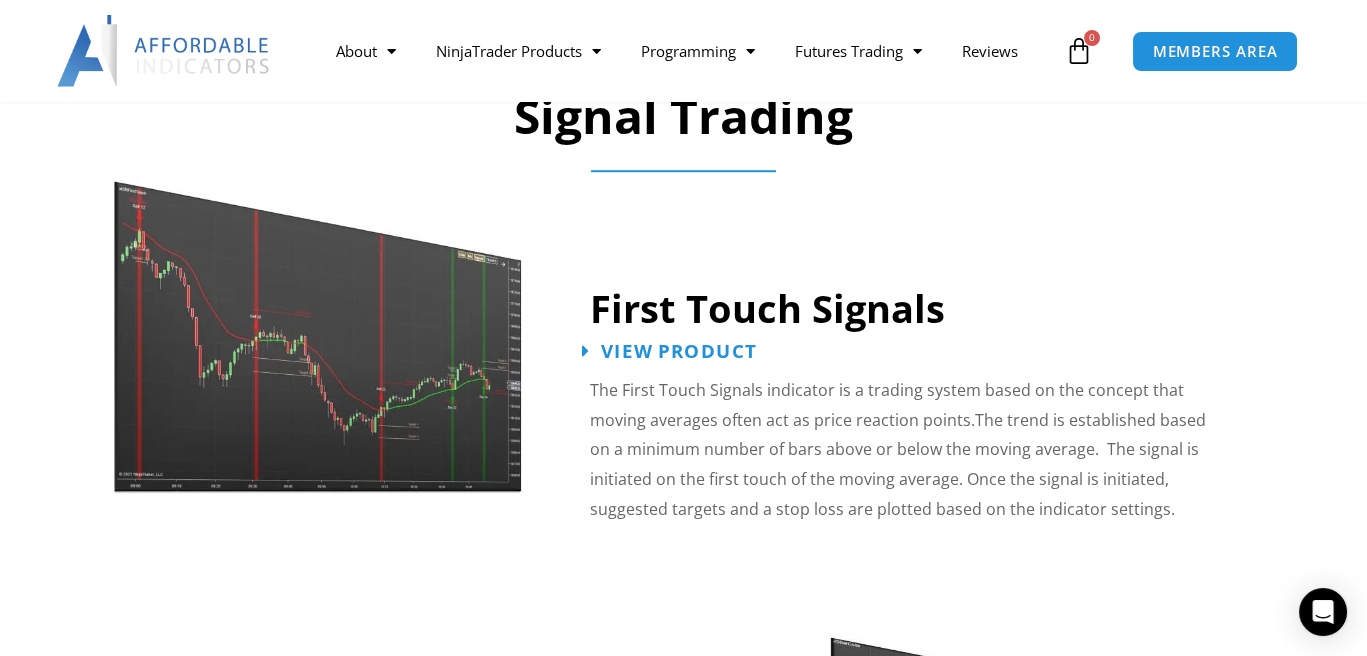 click on "View Product" at bounding box center [679, 350] 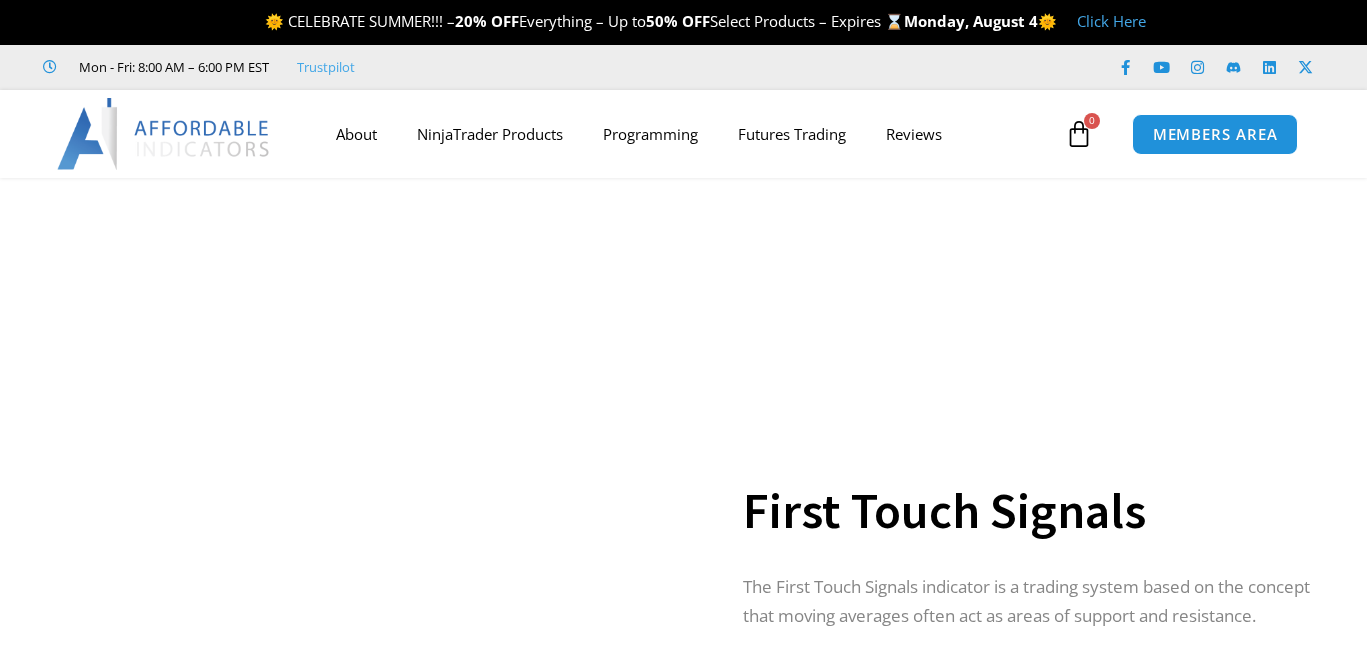 scroll, scrollTop: 0, scrollLeft: 0, axis: both 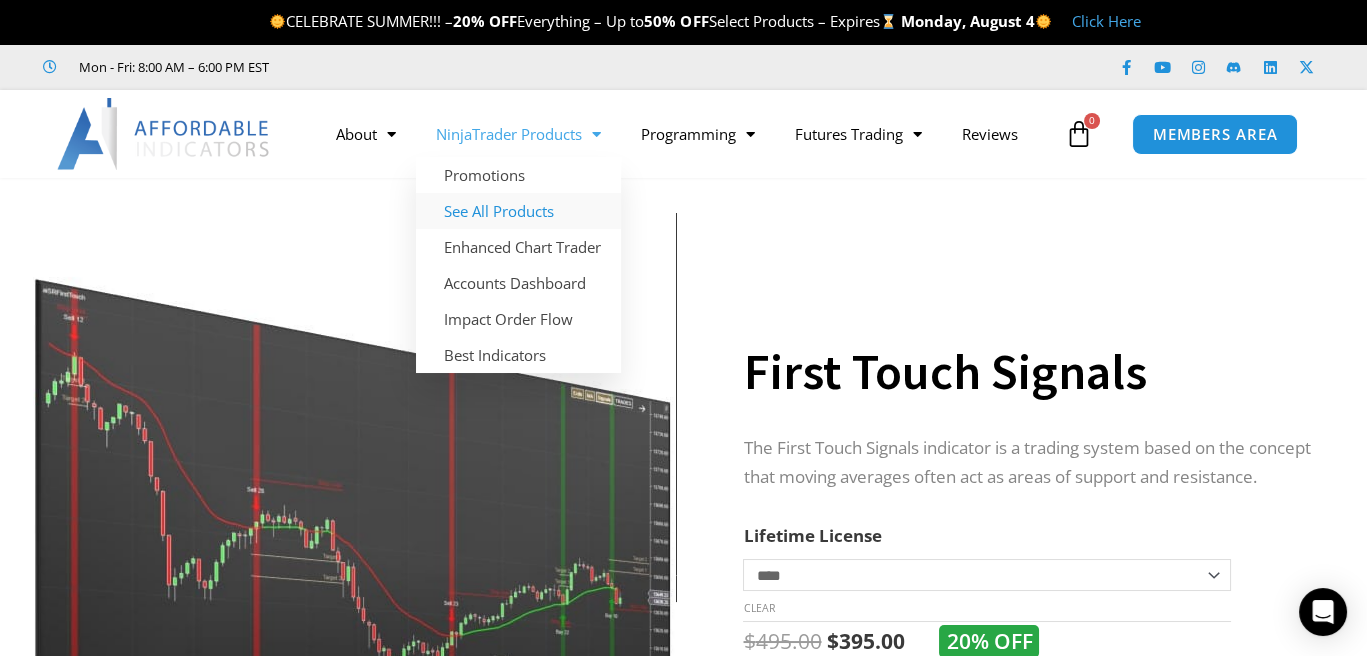 click on "See All Products" 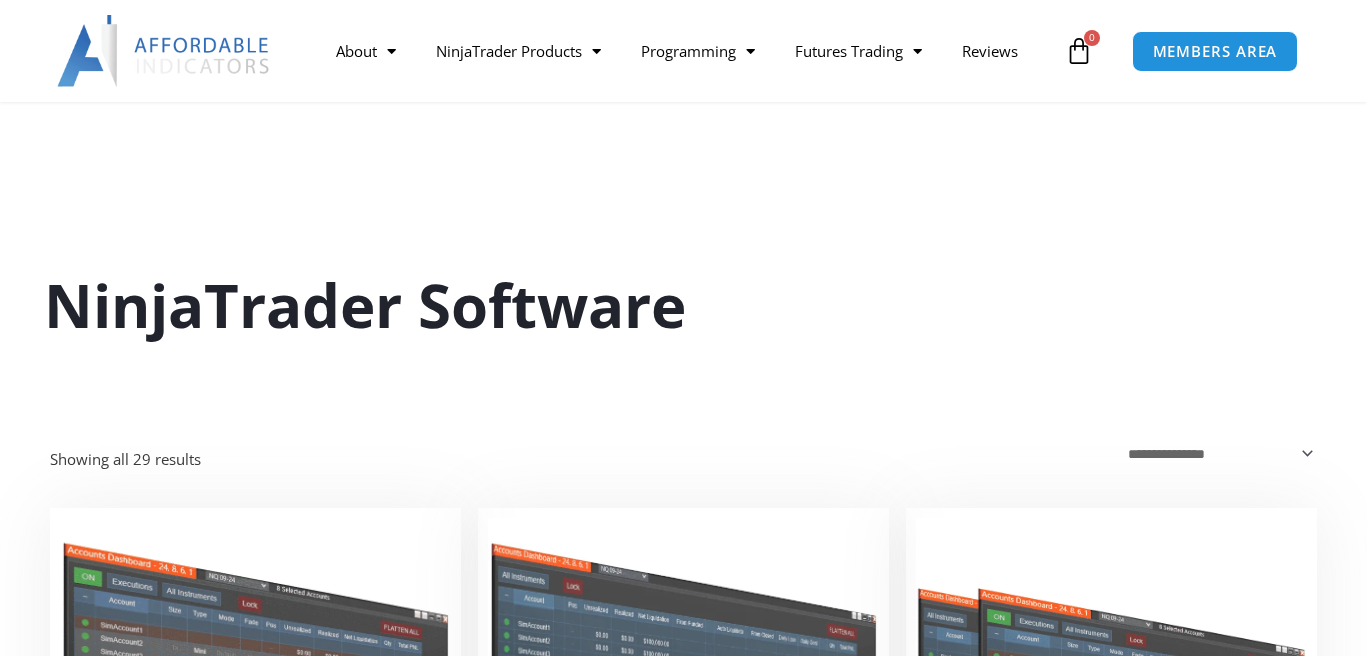 scroll, scrollTop: 574, scrollLeft: 0, axis: vertical 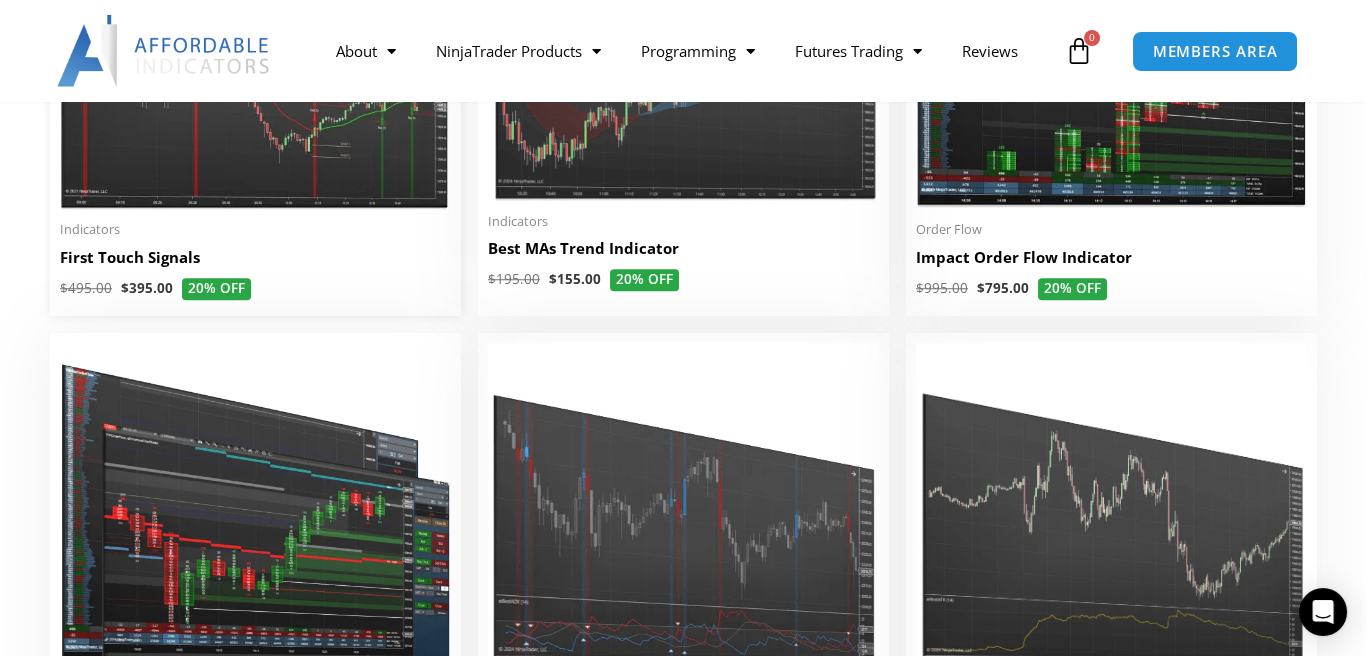 click at bounding box center (255, 41) 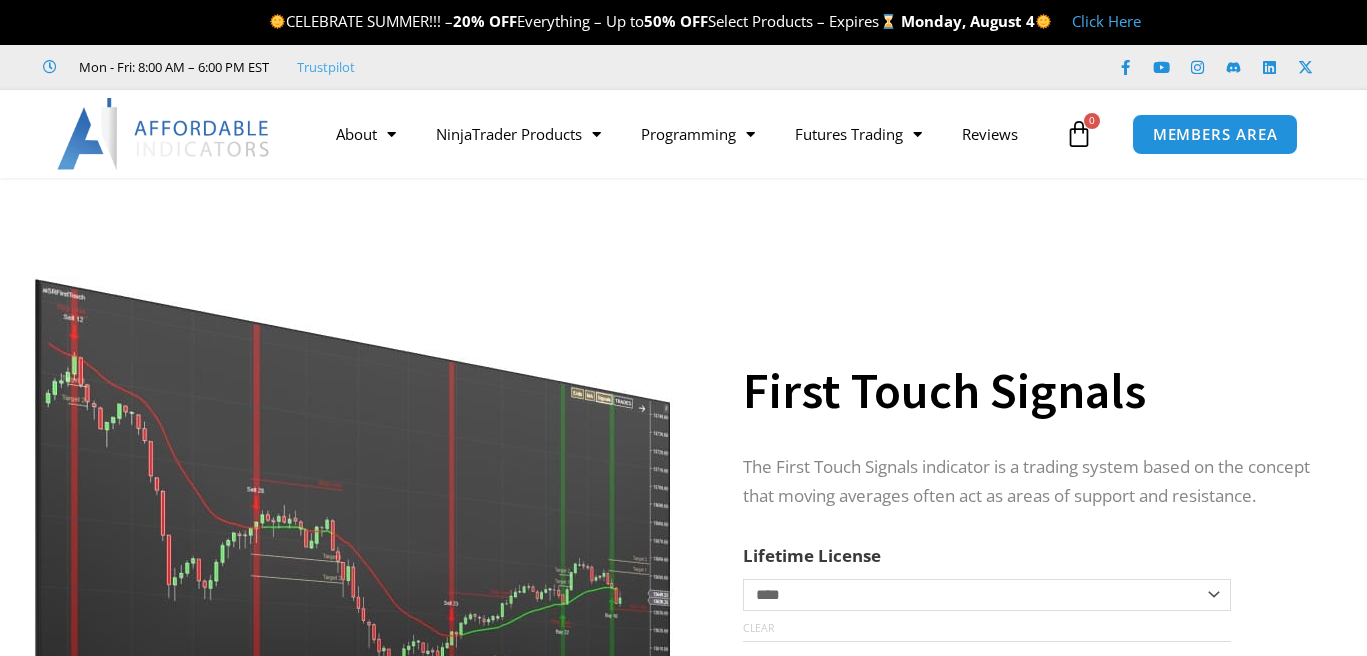scroll, scrollTop: 0, scrollLeft: 0, axis: both 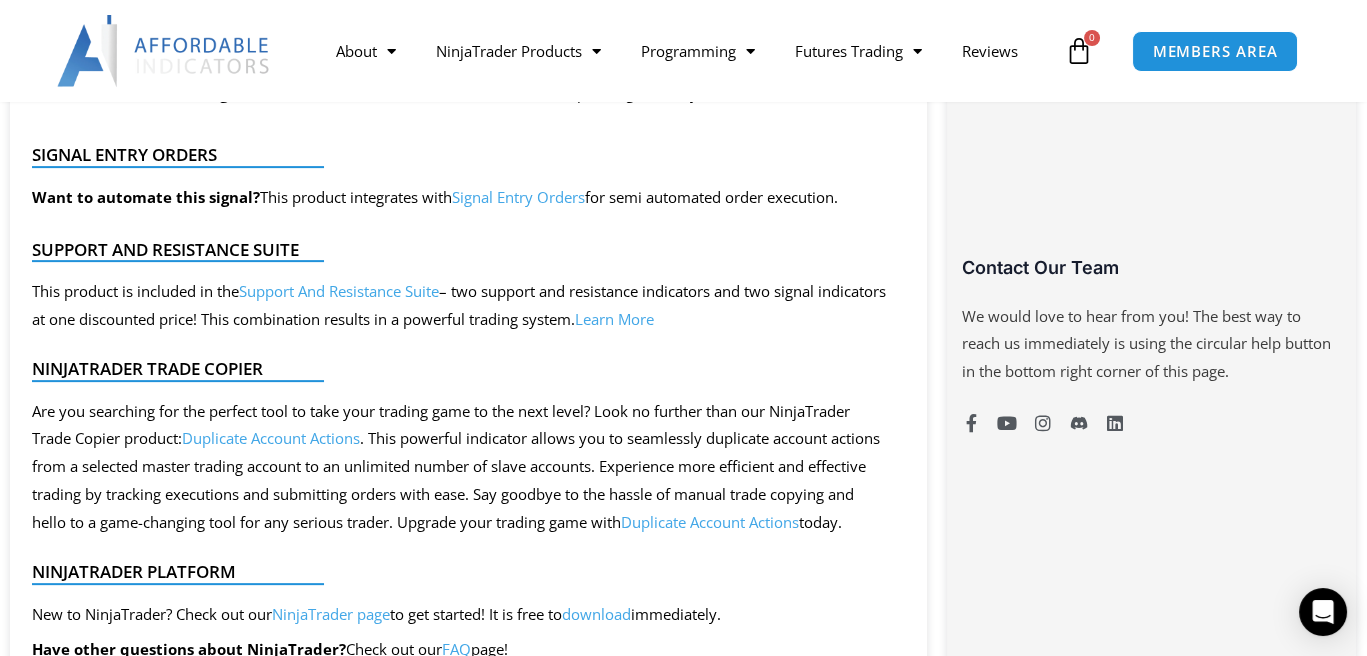 click on "Support And Resistance Suite" at bounding box center (339, 291) 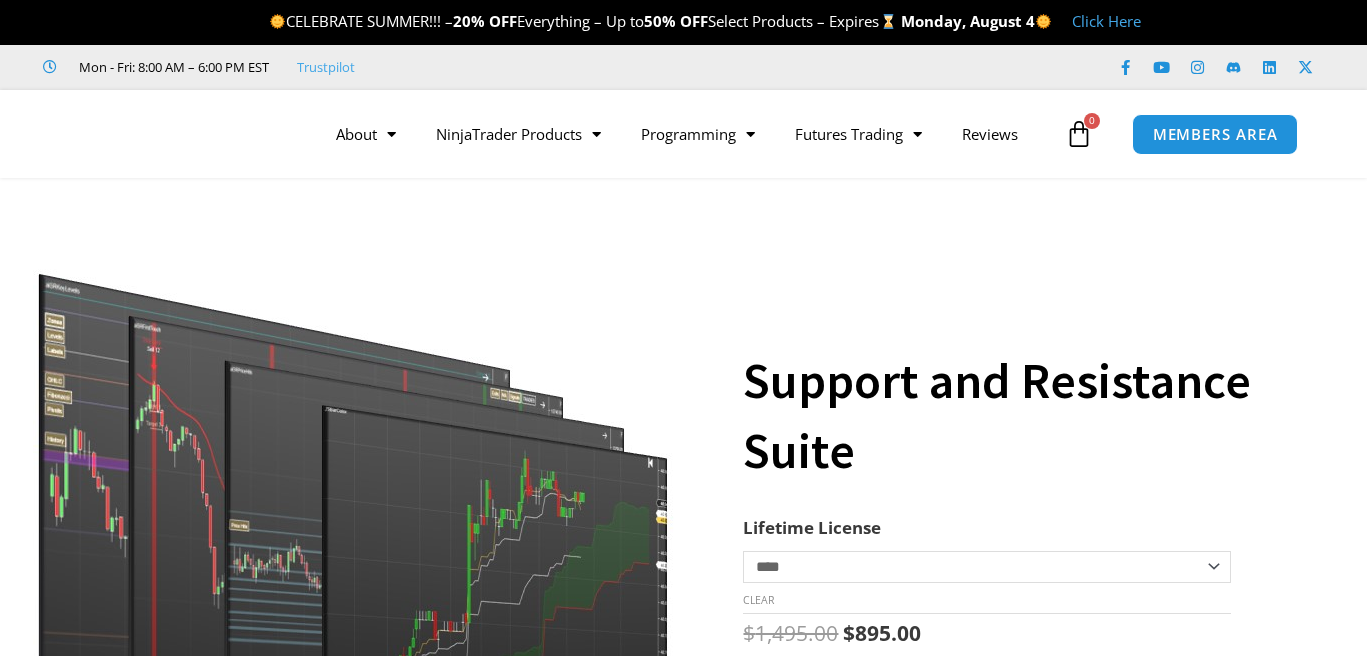 scroll, scrollTop: 0, scrollLeft: 0, axis: both 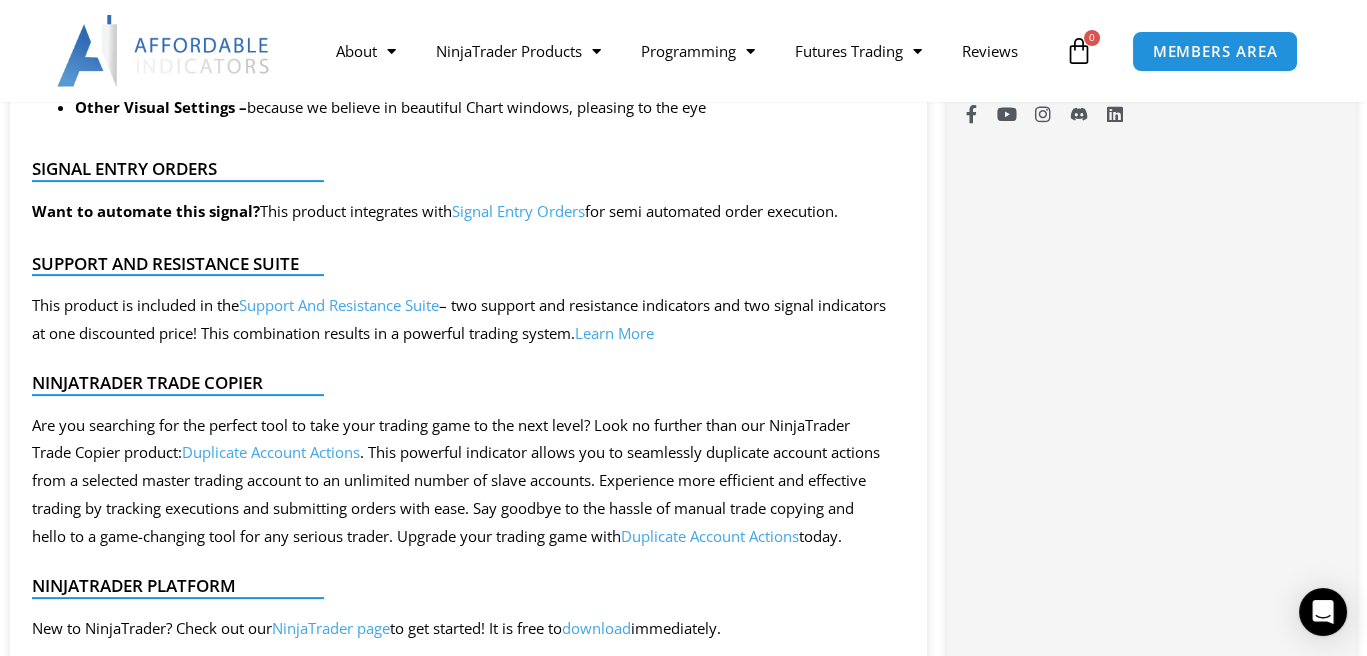 click on "Signal Entry Orders" at bounding box center (518, 211) 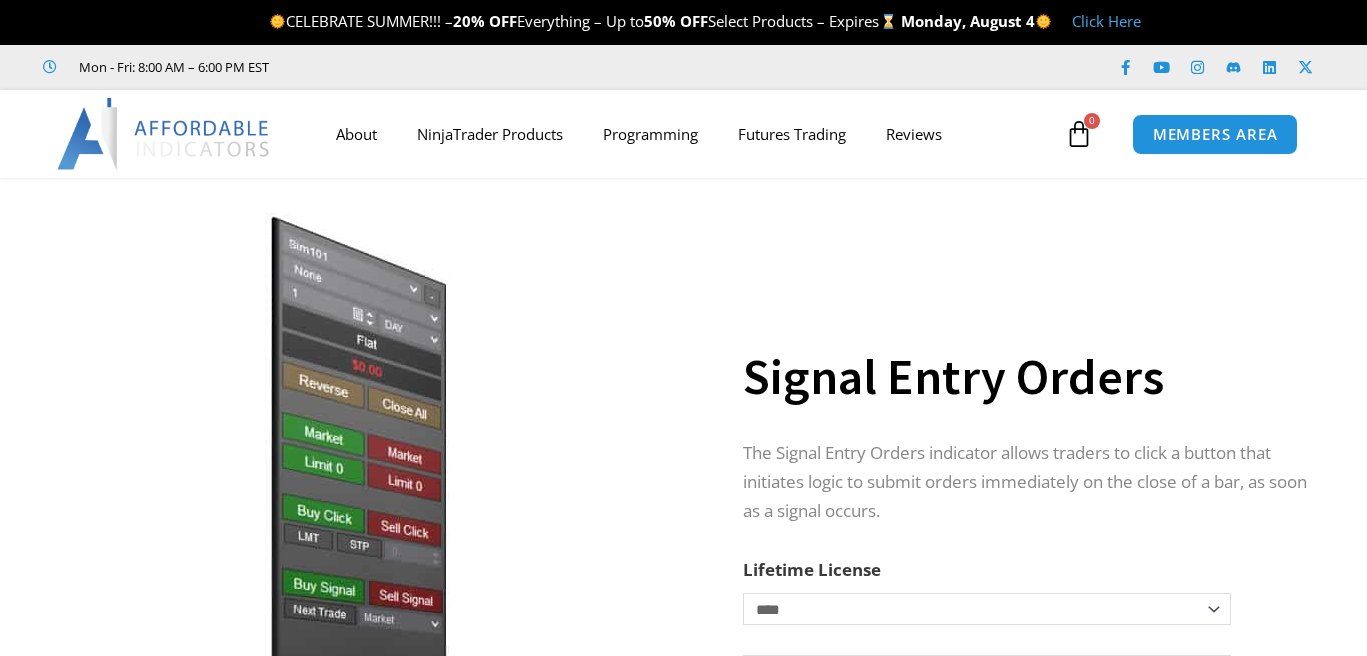 scroll, scrollTop: 0, scrollLeft: 0, axis: both 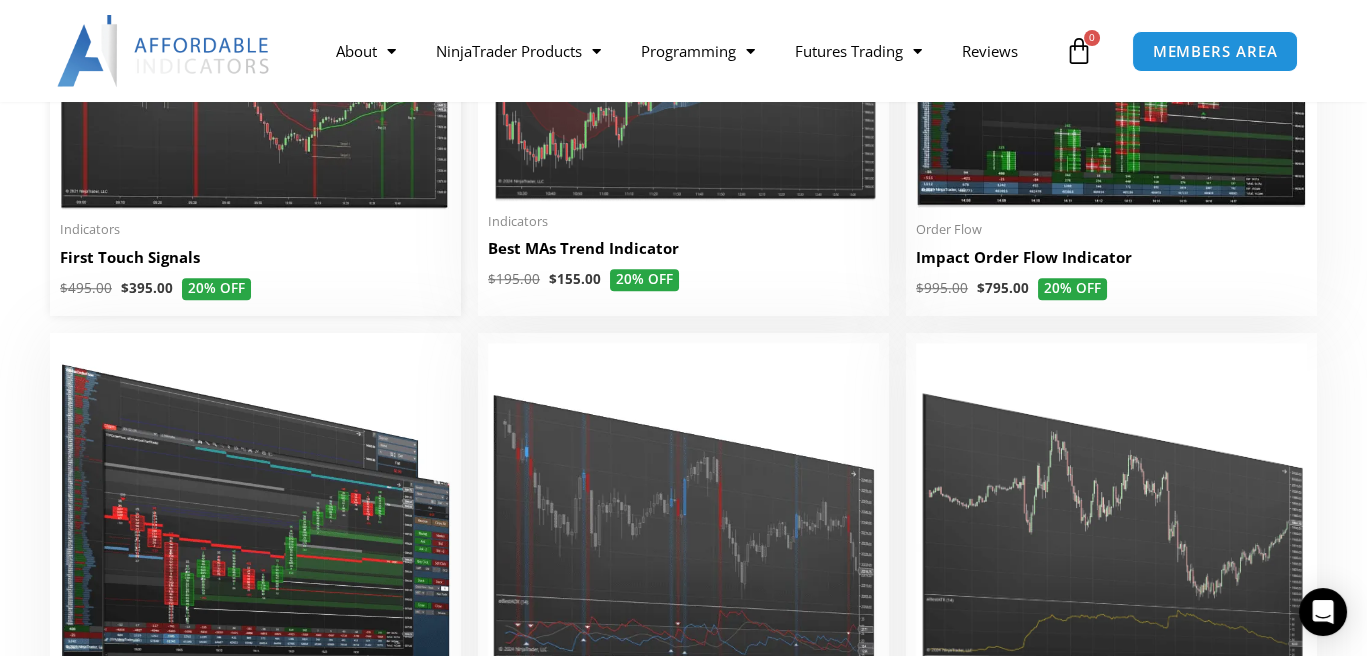 click at bounding box center [255, 41] 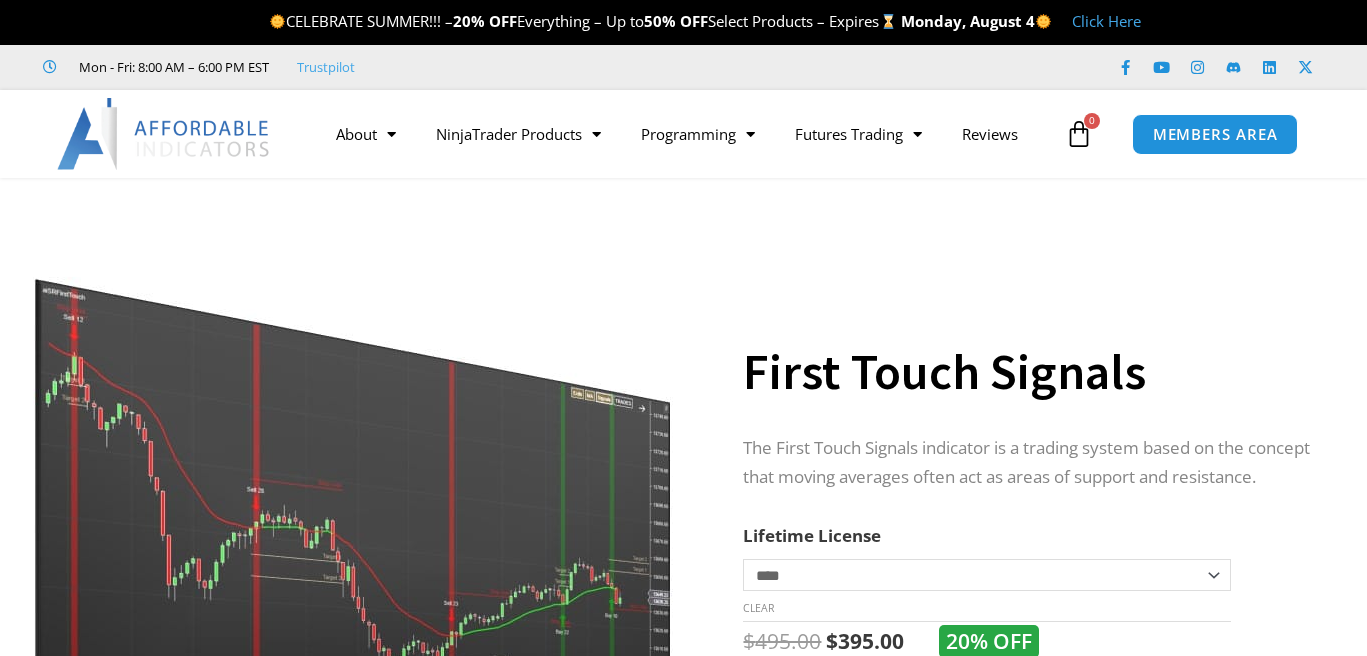scroll, scrollTop: 0, scrollLeft: 0, axis: both 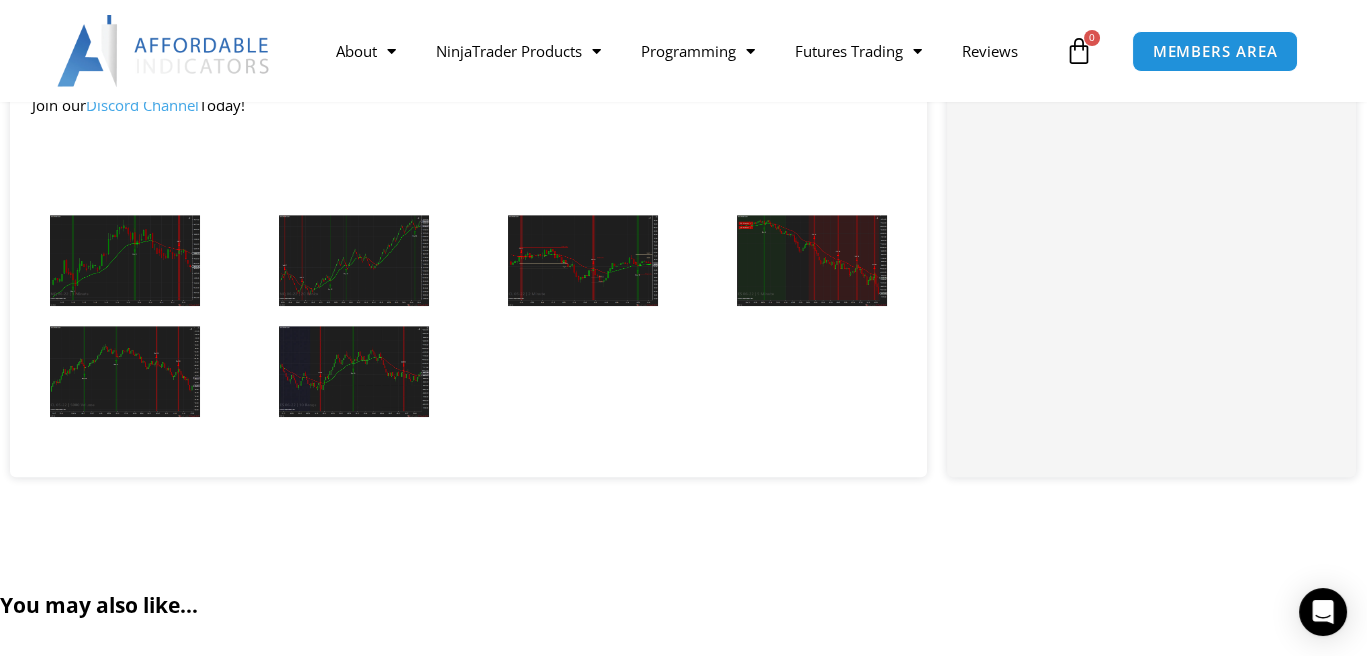 click at bounding box center [812, 260] 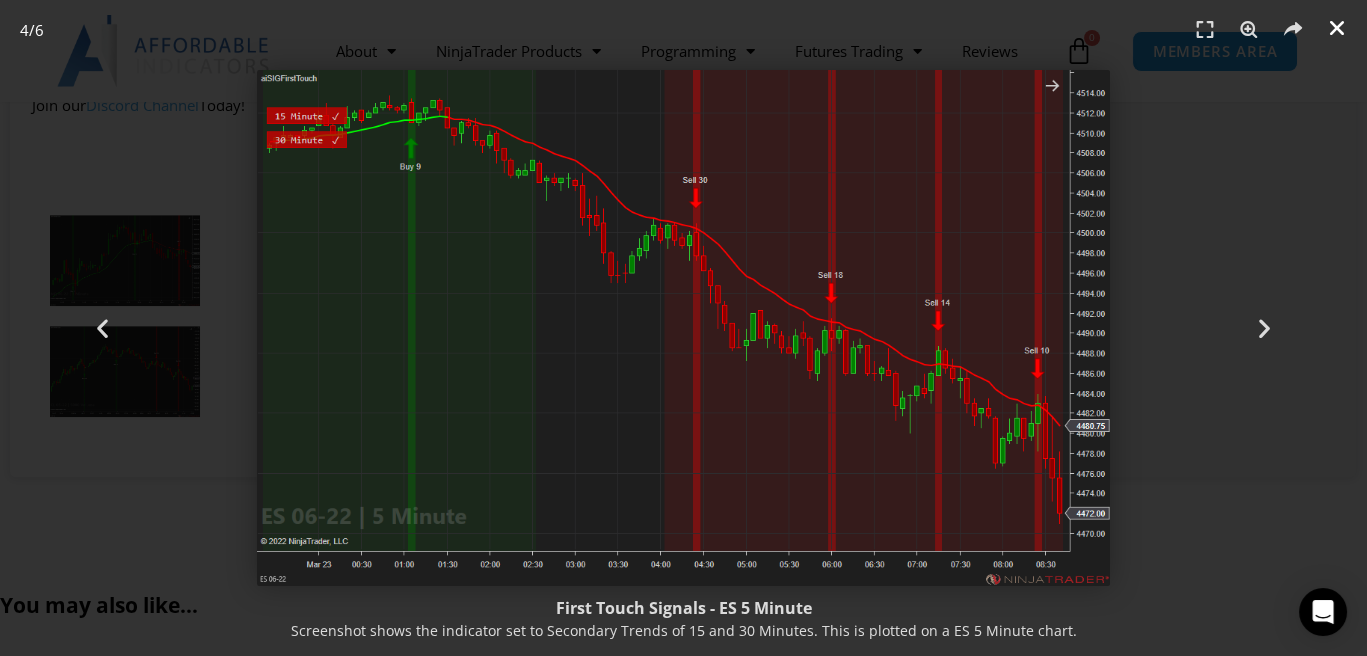 click at bounding box center [1337, 28] 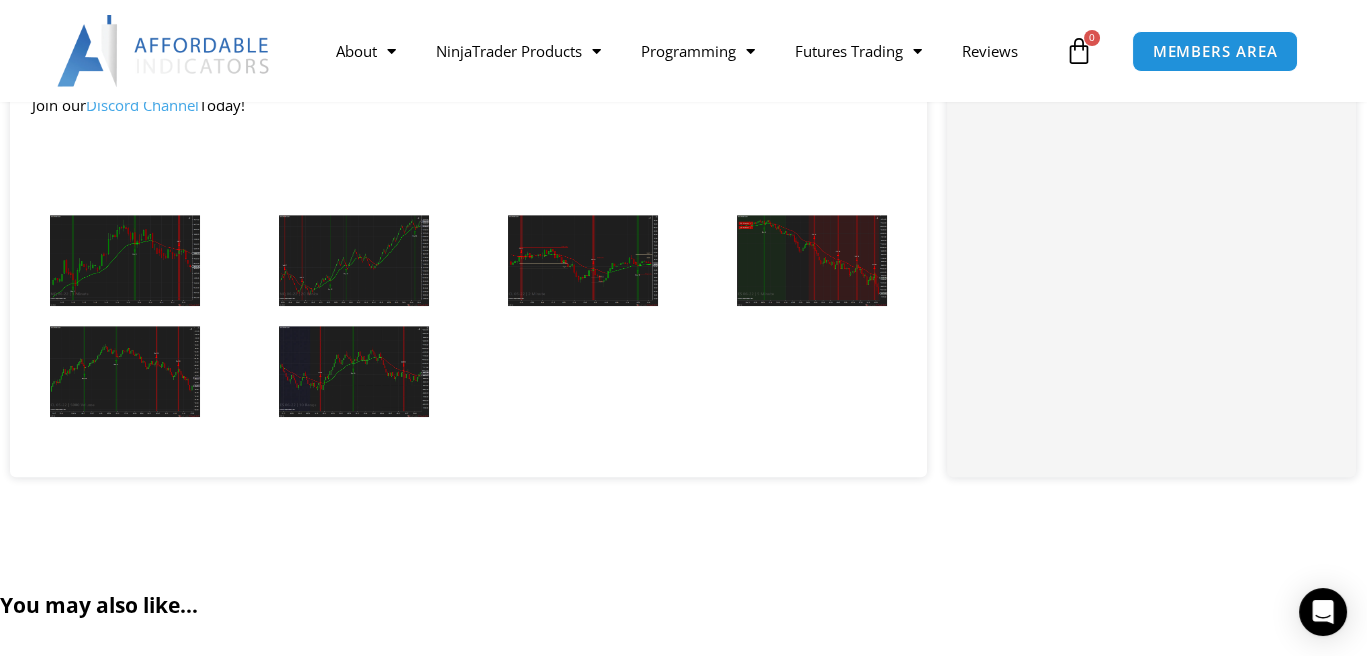 click at bounding box center (354, 371) 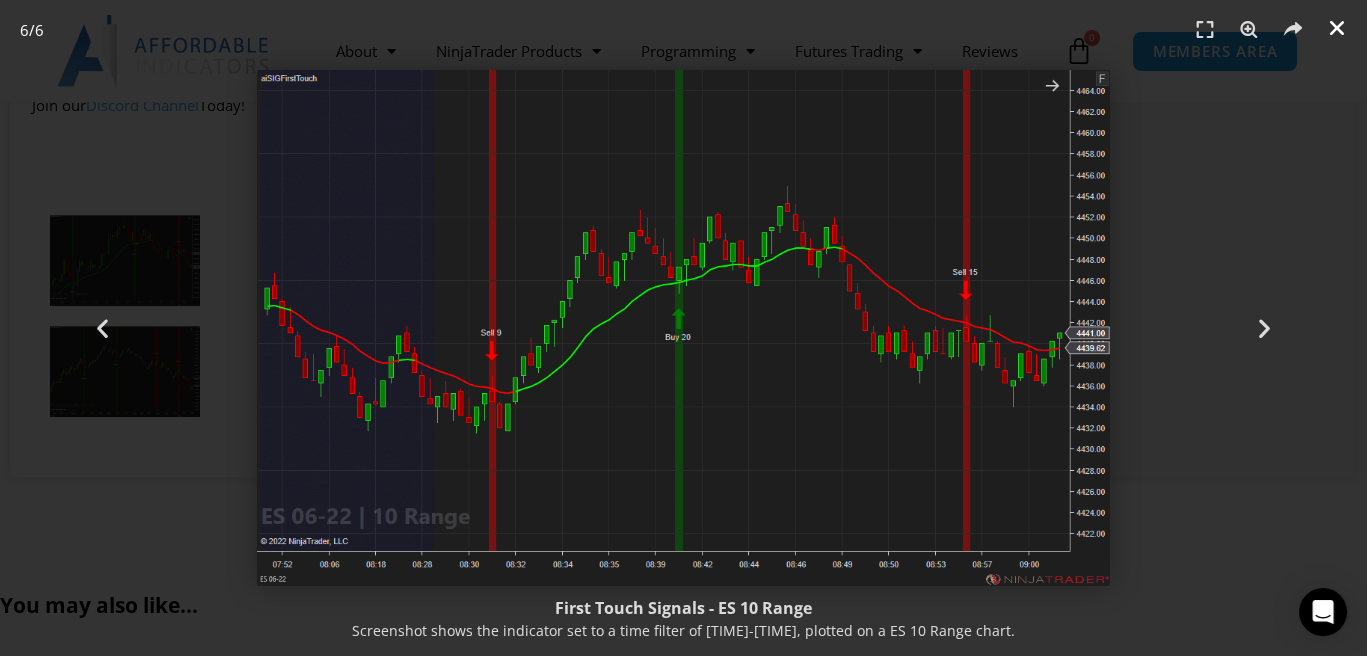 click at bounding box center (1337, 28) 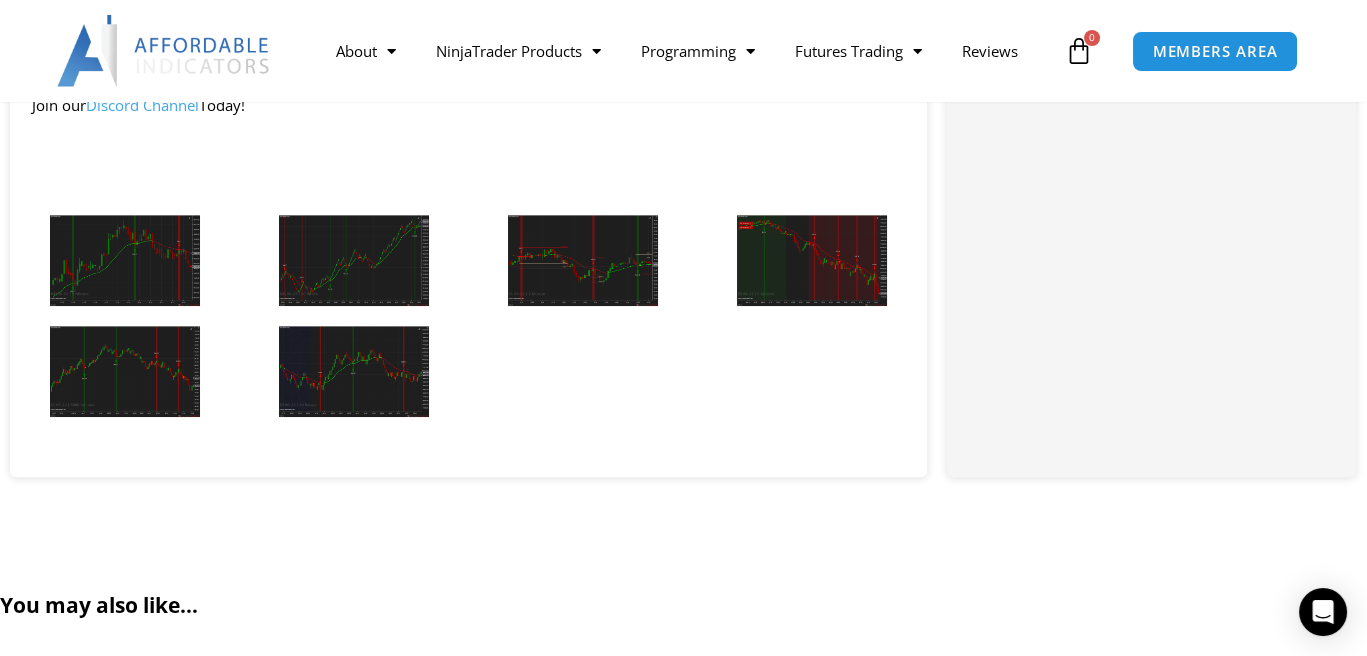 click at bounding box center (125, 260) 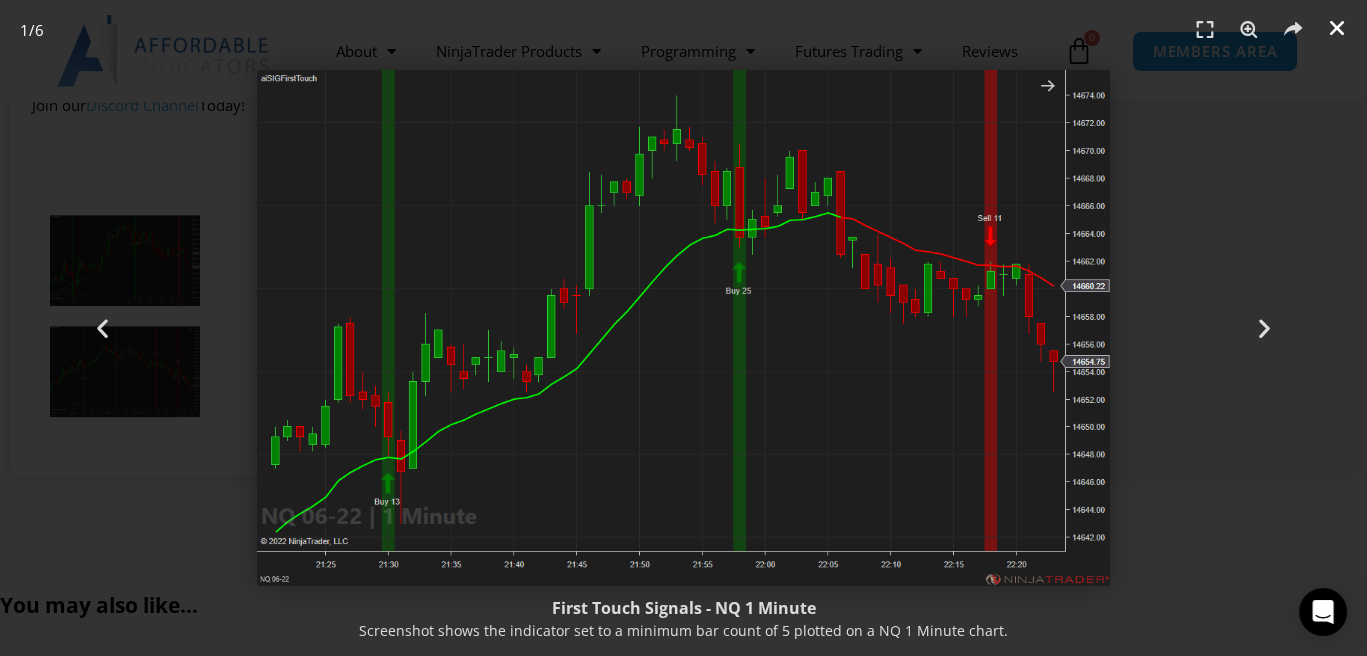 click at bounding box center (1337, 28) 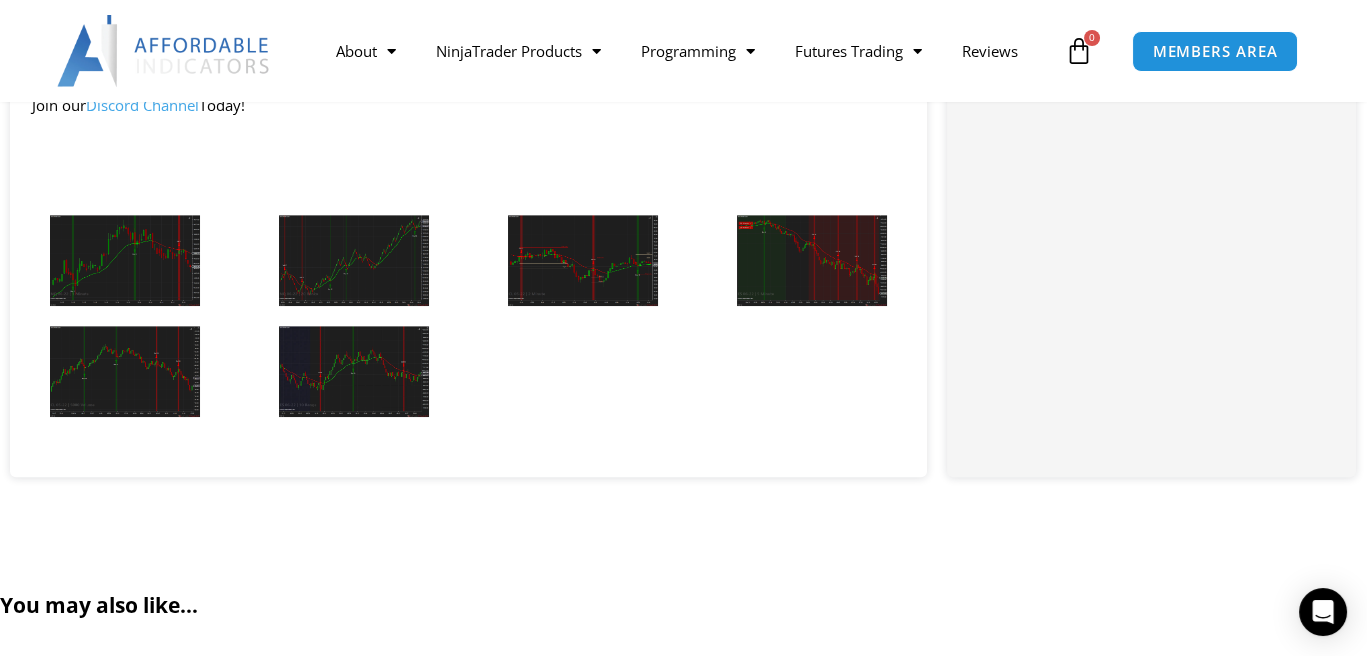 click at bounding box center [354, 260] 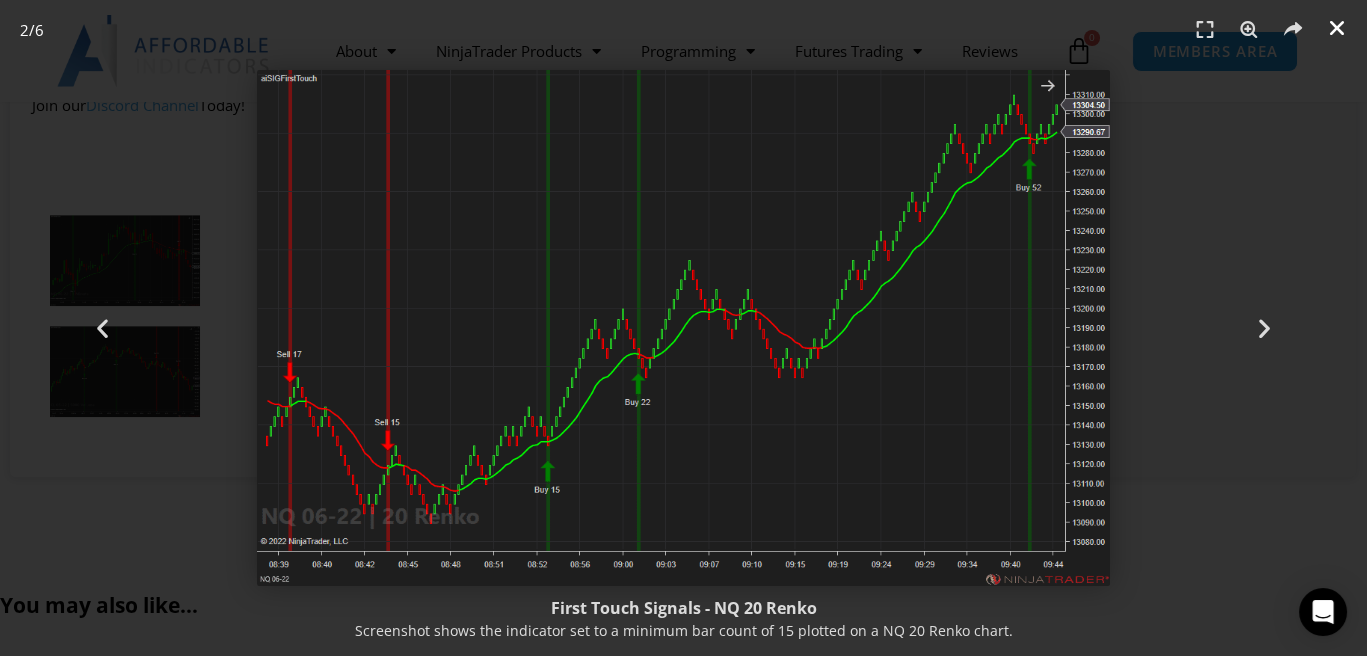click at bounding box center (1337, 28) 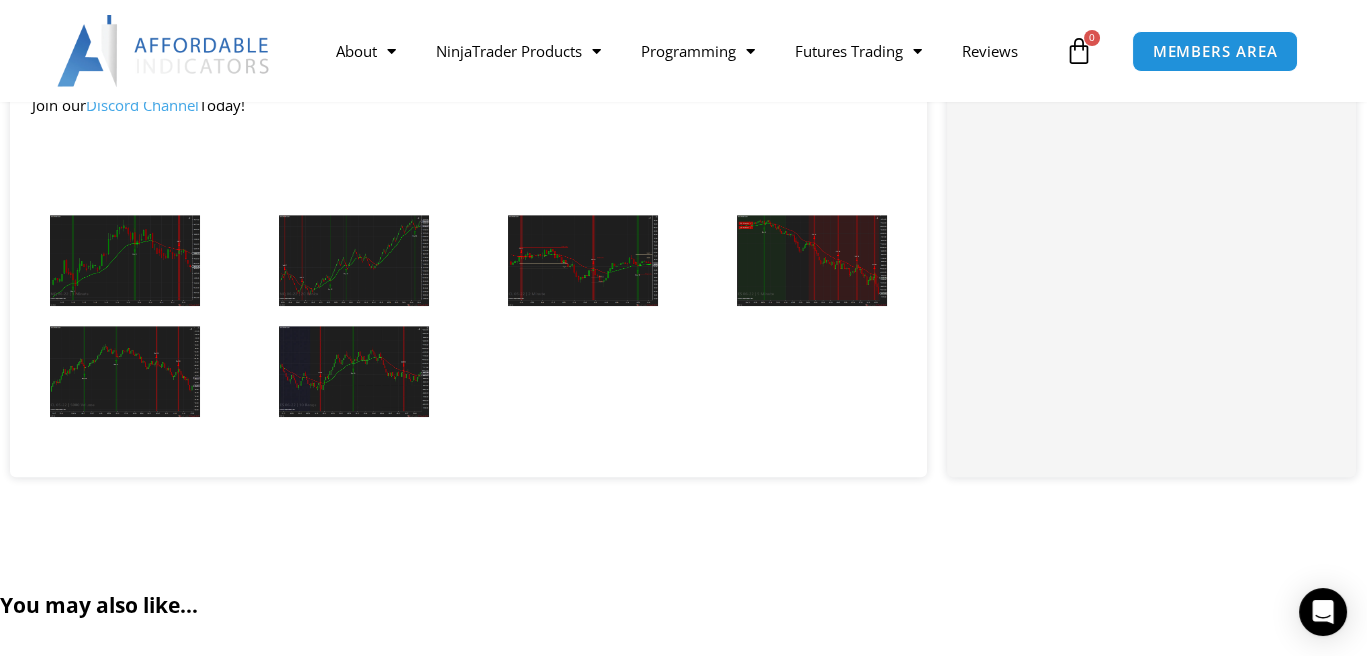 click at bounding box center (583, 260) 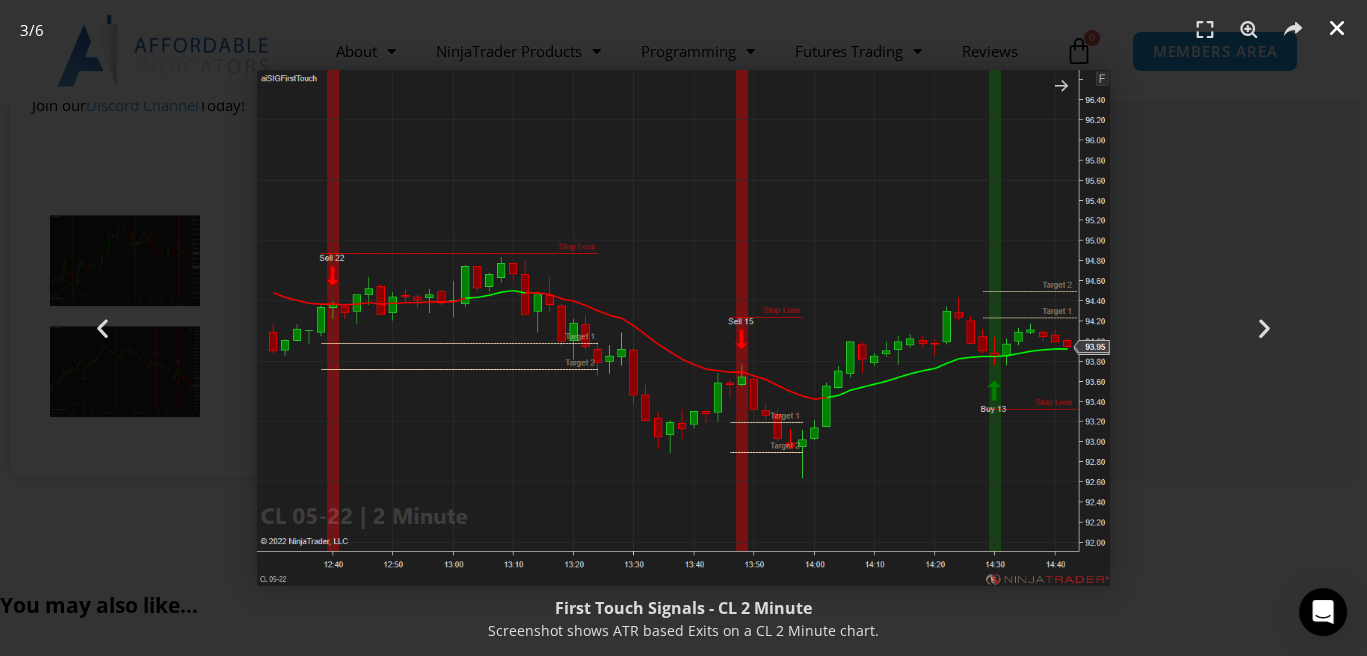 click at bounding box center [1337, 28] 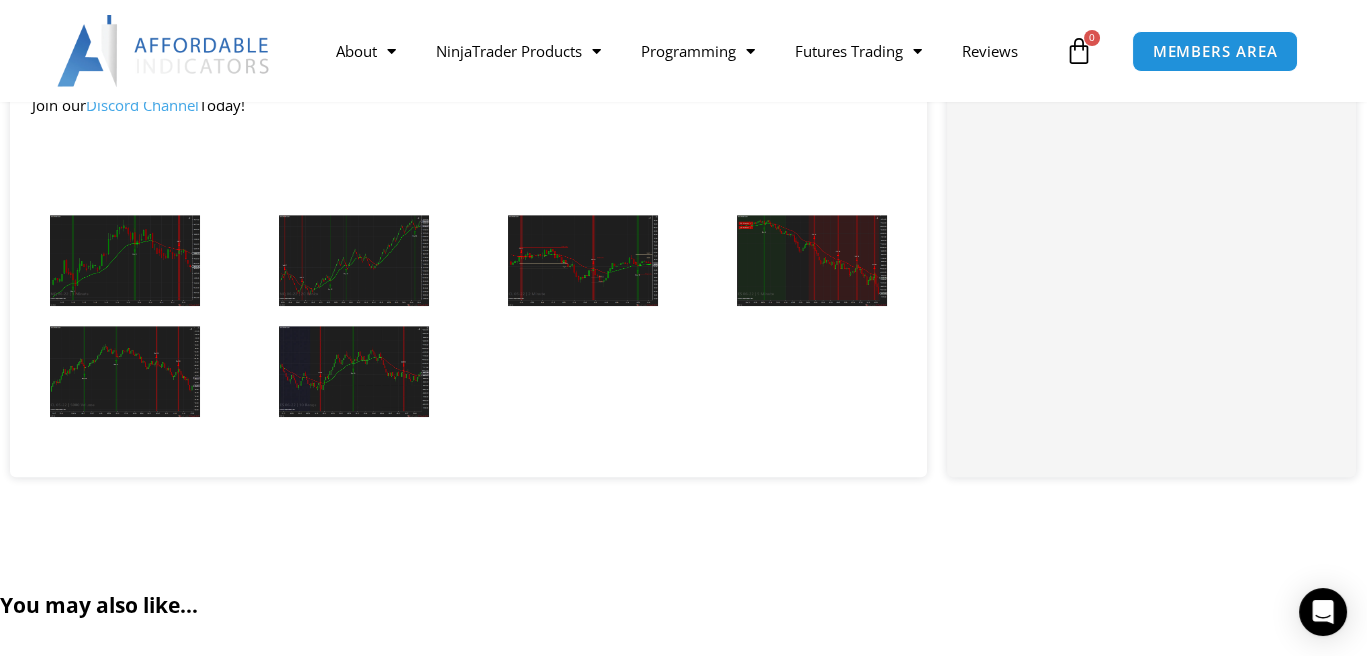 click at bounding box center [583, 260] 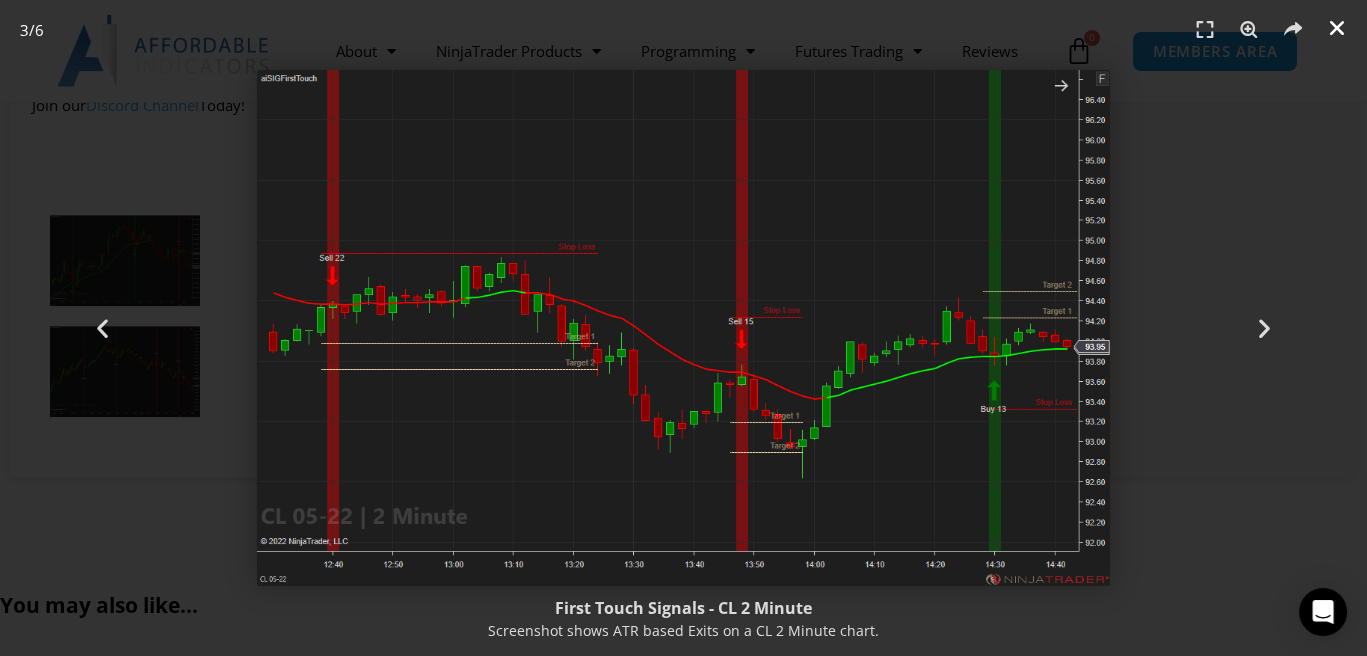 click at bounding box center (1337, 28) 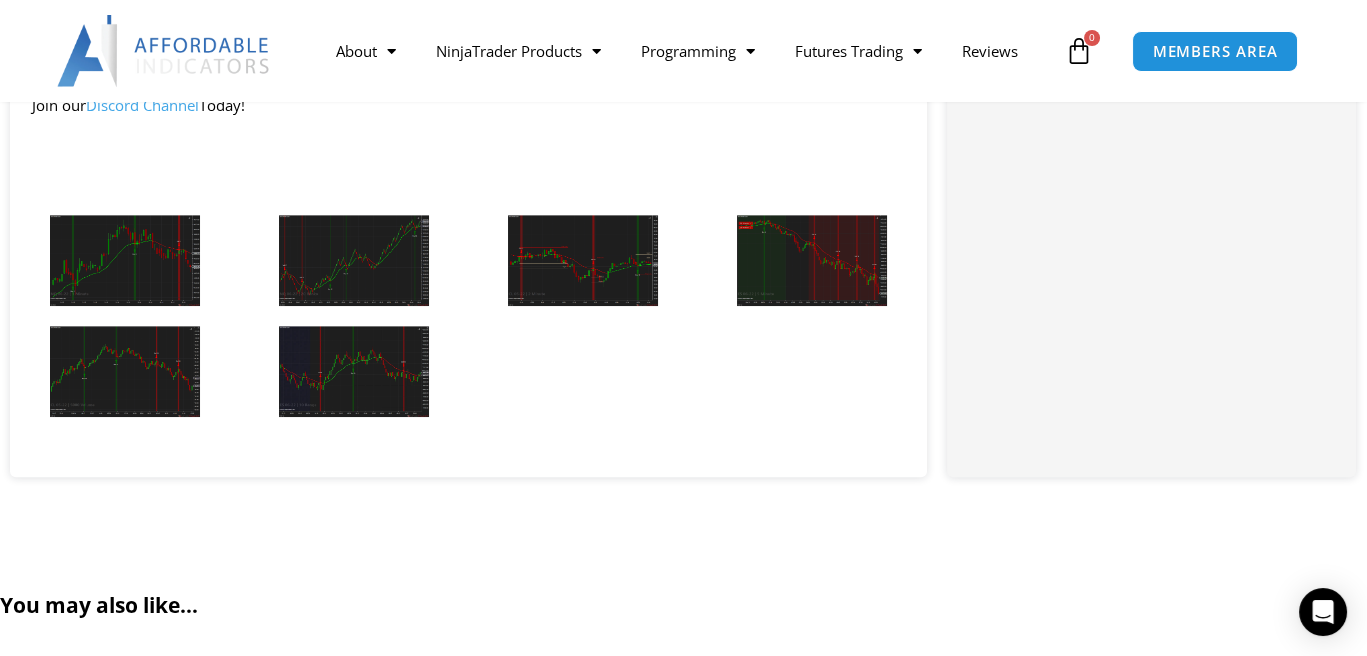 click at bounding box center [812, 260] 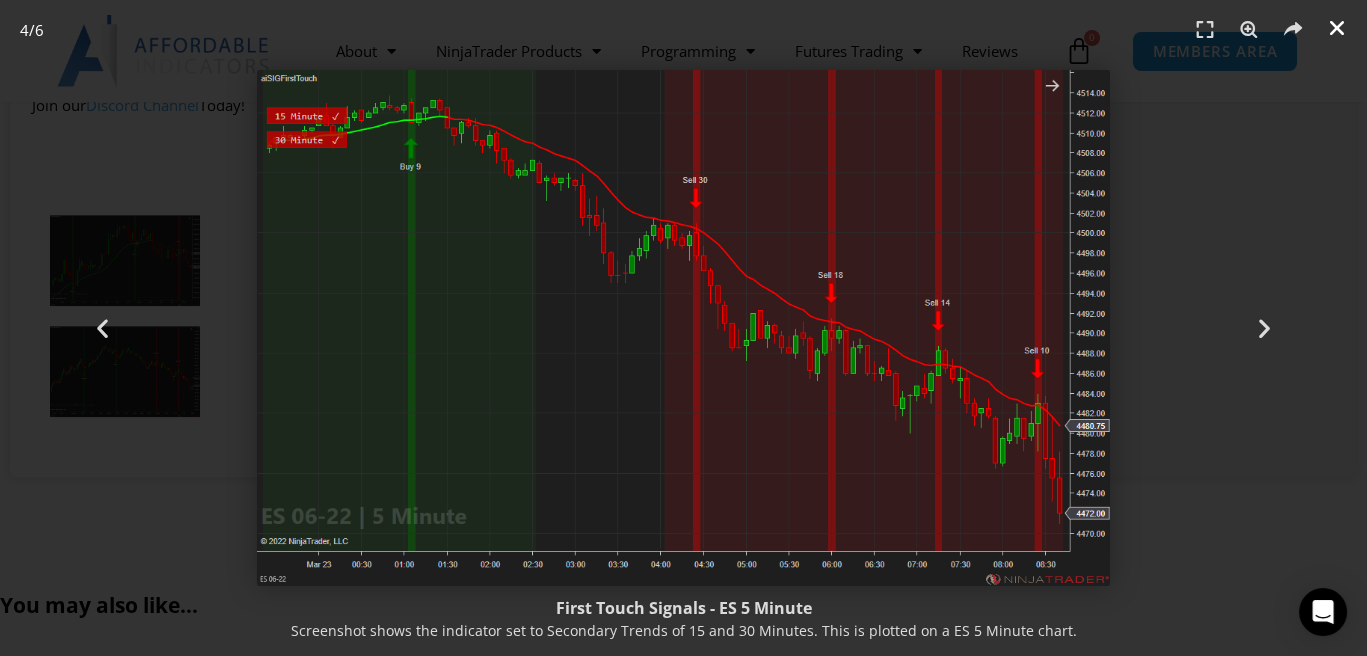 click at bounding box center [1337, 28] 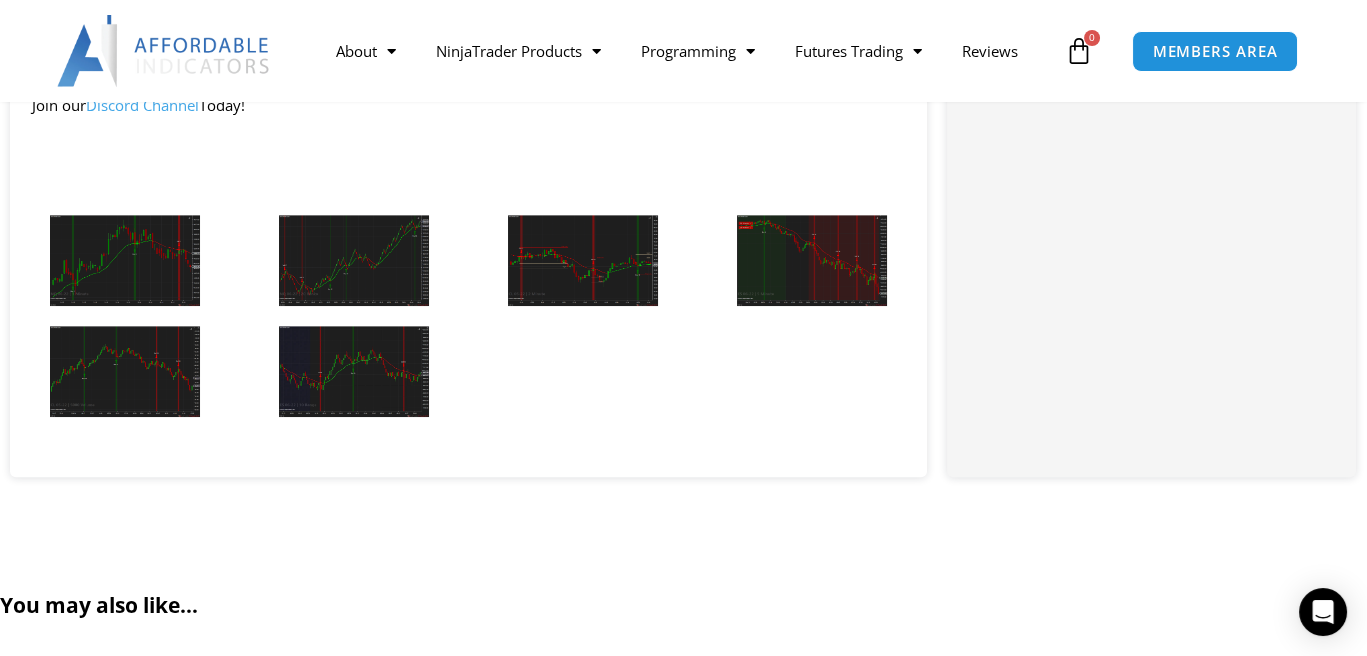 click at bounding box center [125, 371] 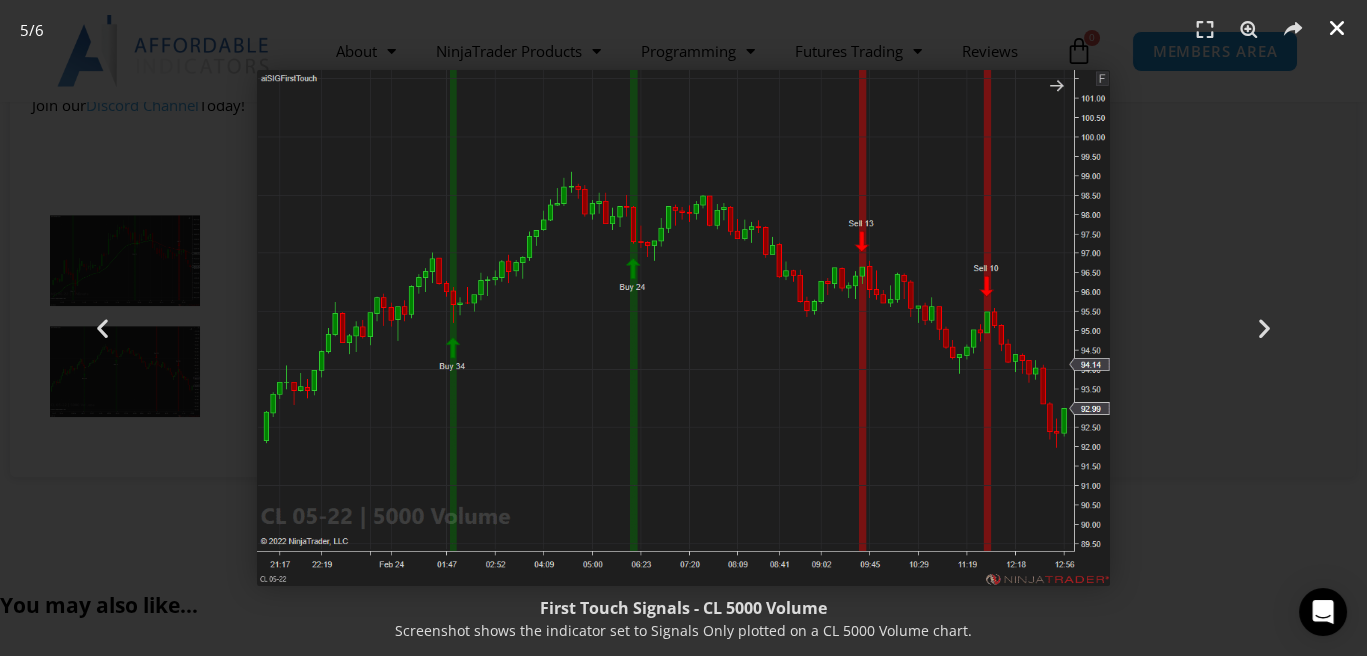 click at bounding box center (1337, 28) 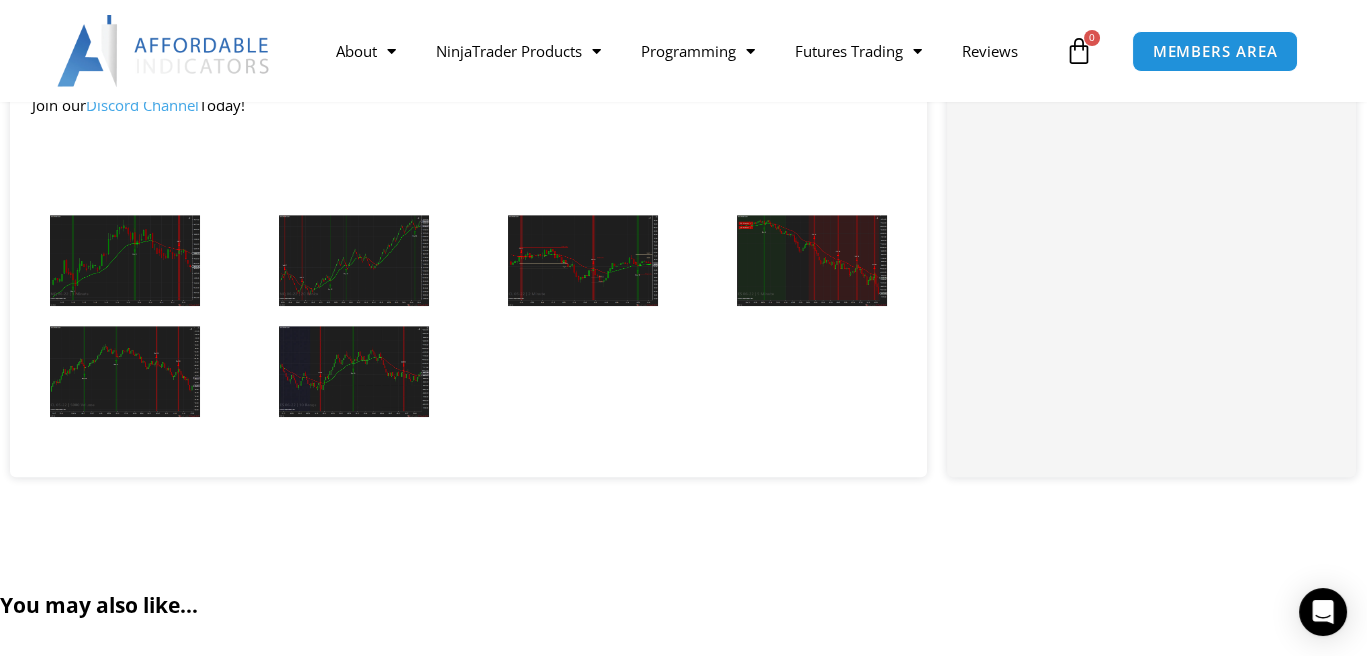 click at bounding box center [354, 371] 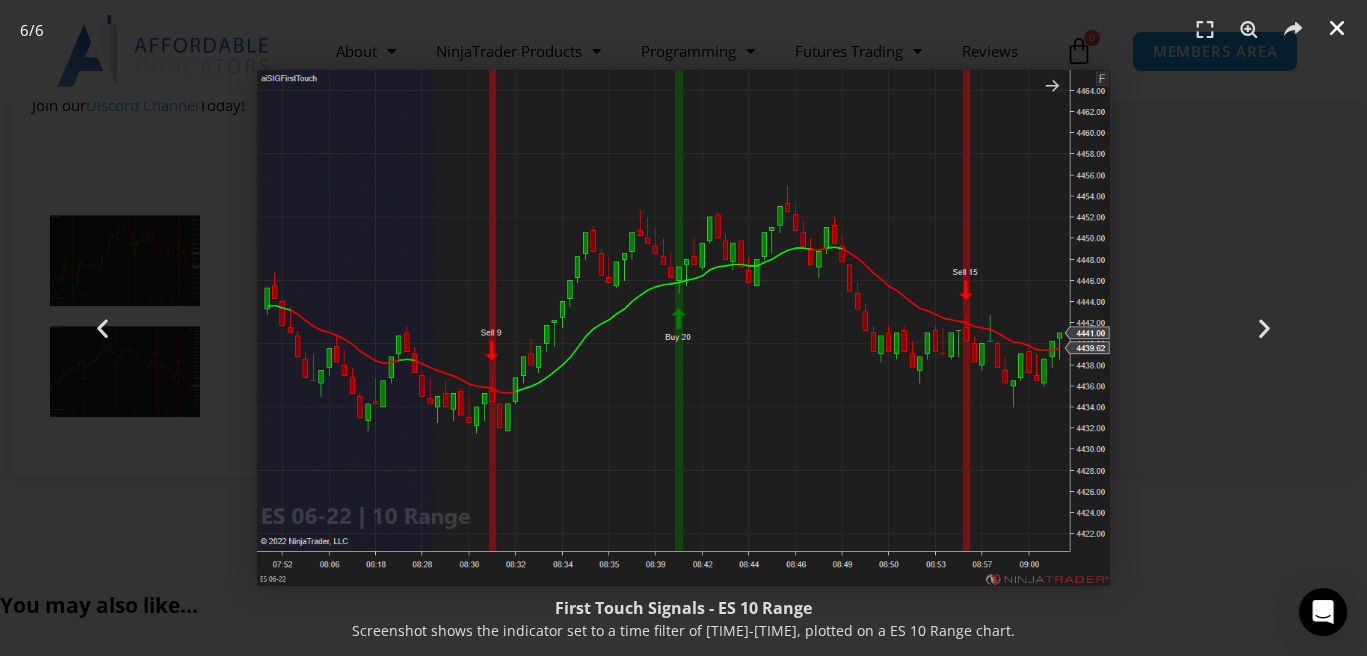 click at bounding box center [1337, 28] 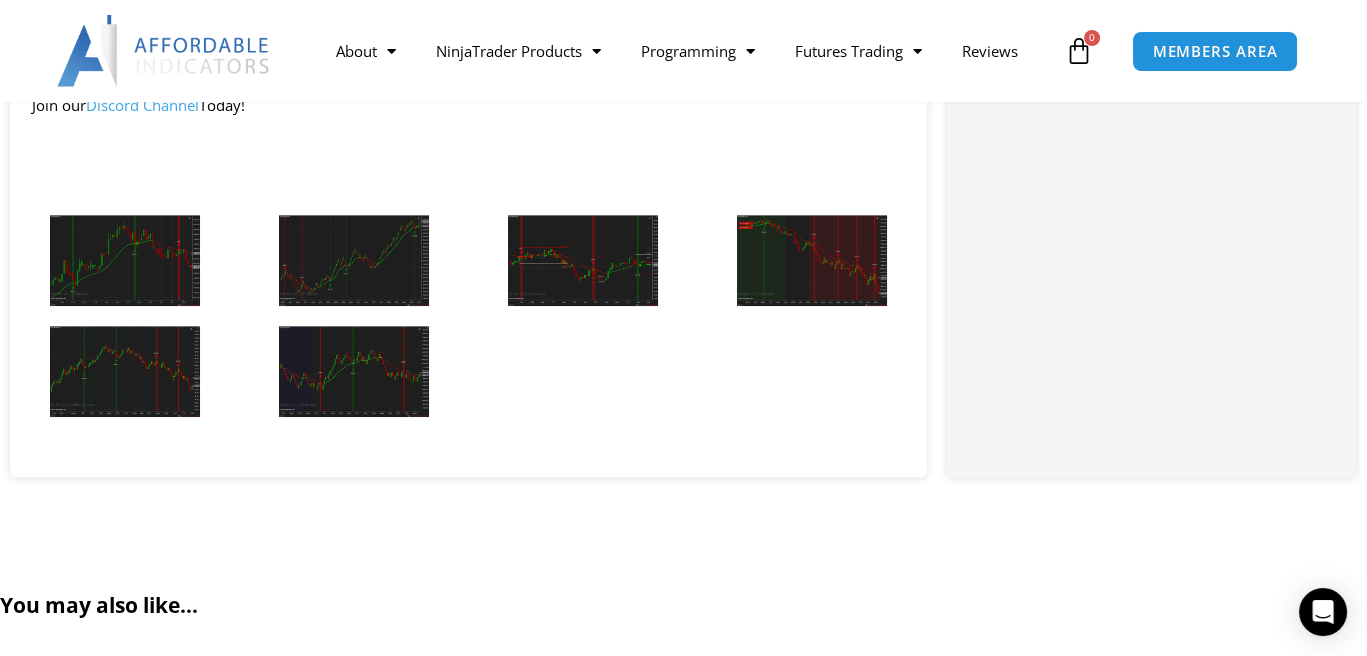 click at bounding box center [125, 260] 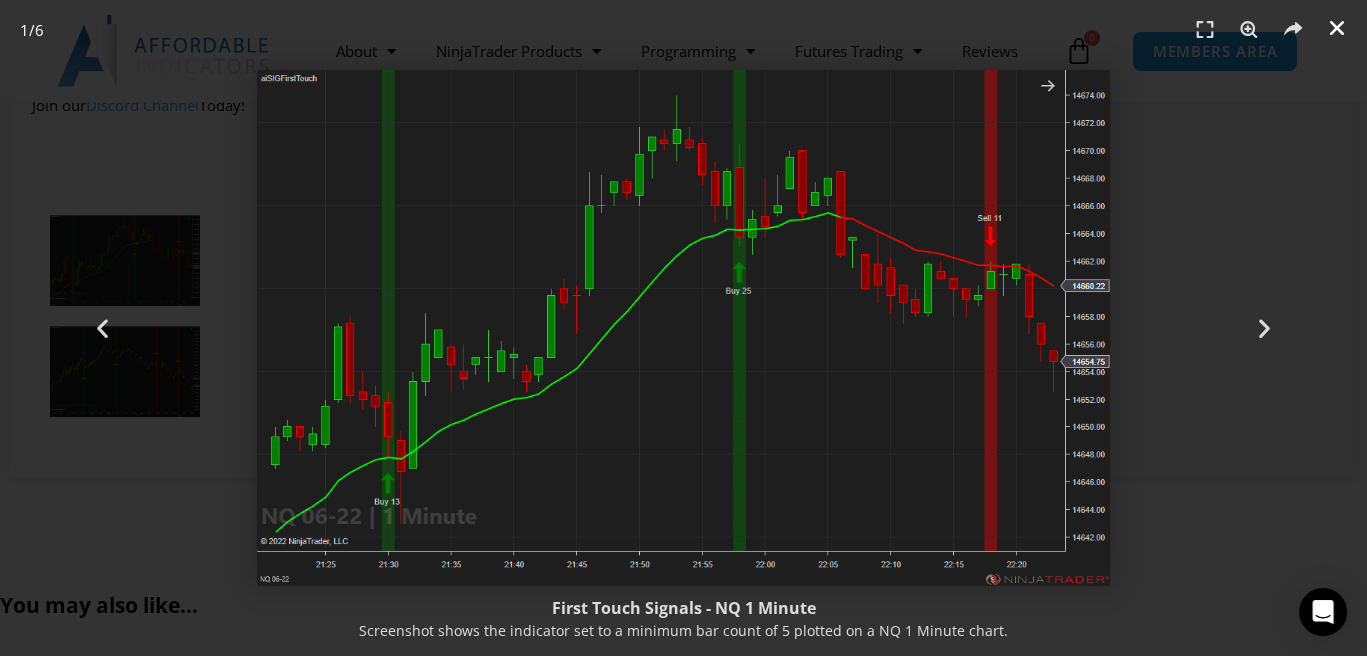 click at bounding box center [1337, 28] 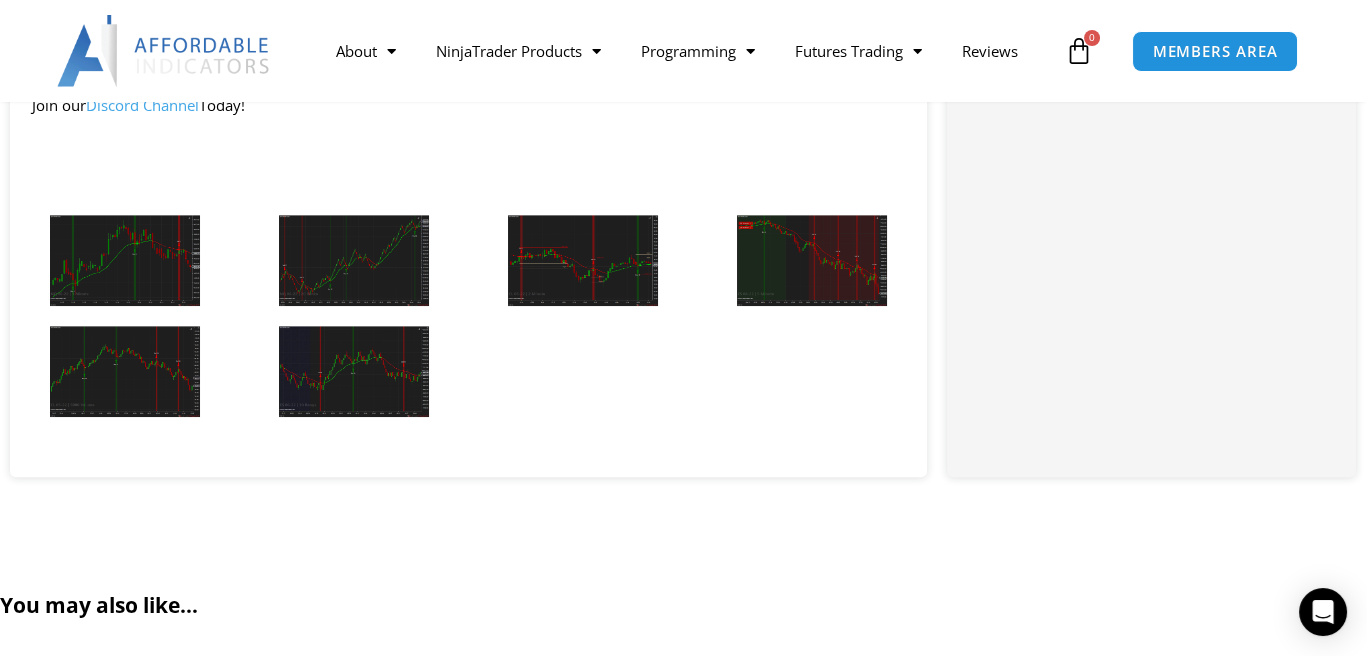 click on "Description                          Our NinjaTrader 8 indicators are built to maximize the potential of the  NinjaTrader  platform. This allows for features like various signal types, audio alerts, email alerts, advanced plotting options, and multi time frame functionality.                                 Summary                                                                 The First Touch Signals indicator plots signals, targets, and stops based on support and resistance from various moving average types.  The trend is established based on a minimum number of bars above or below the moving average.  The signal is initiated on the first touch of the moving average.                 Features                                                                 The indicator is highly customizable based on your experience with moving averages and Chart types.     Moving Average Period –  set the period, such as 8, 14, 20, 50, or 200.   Moving Average Type –   Bar Count (Minimum) –" at bounding box center [683, -462] 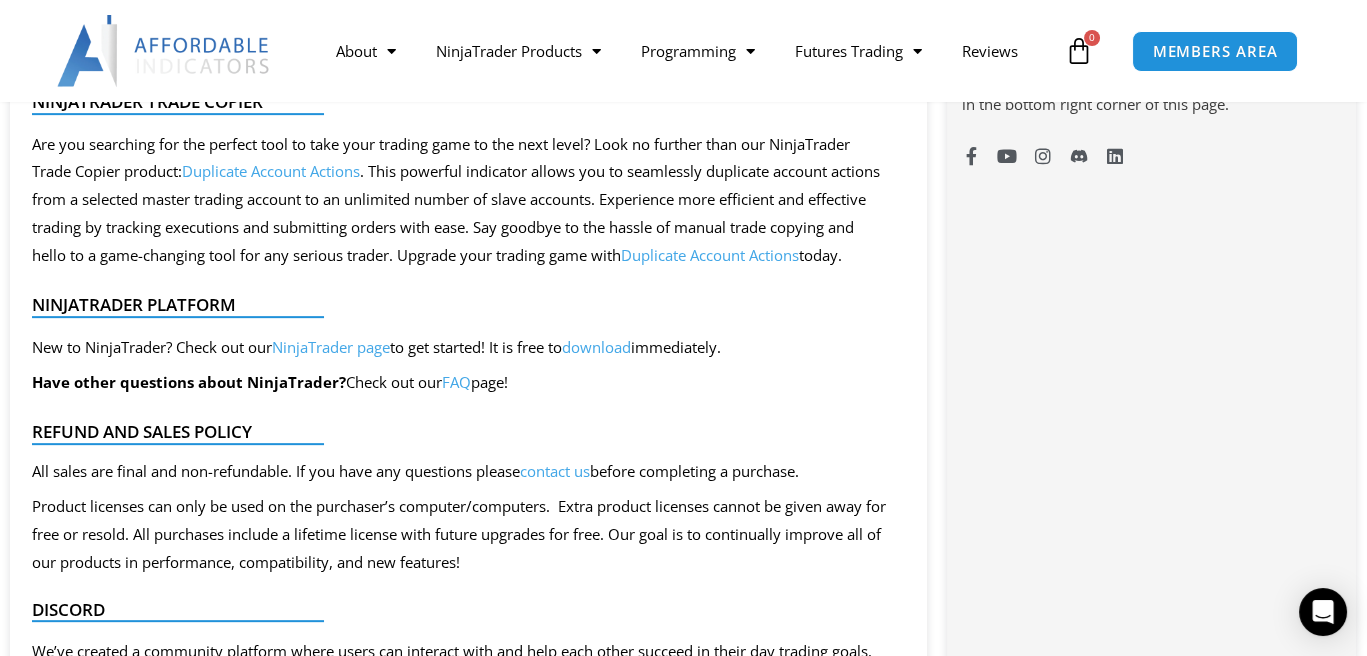 scroll, scrollTop: 1148, scrollLeft: 0, axis: vertical 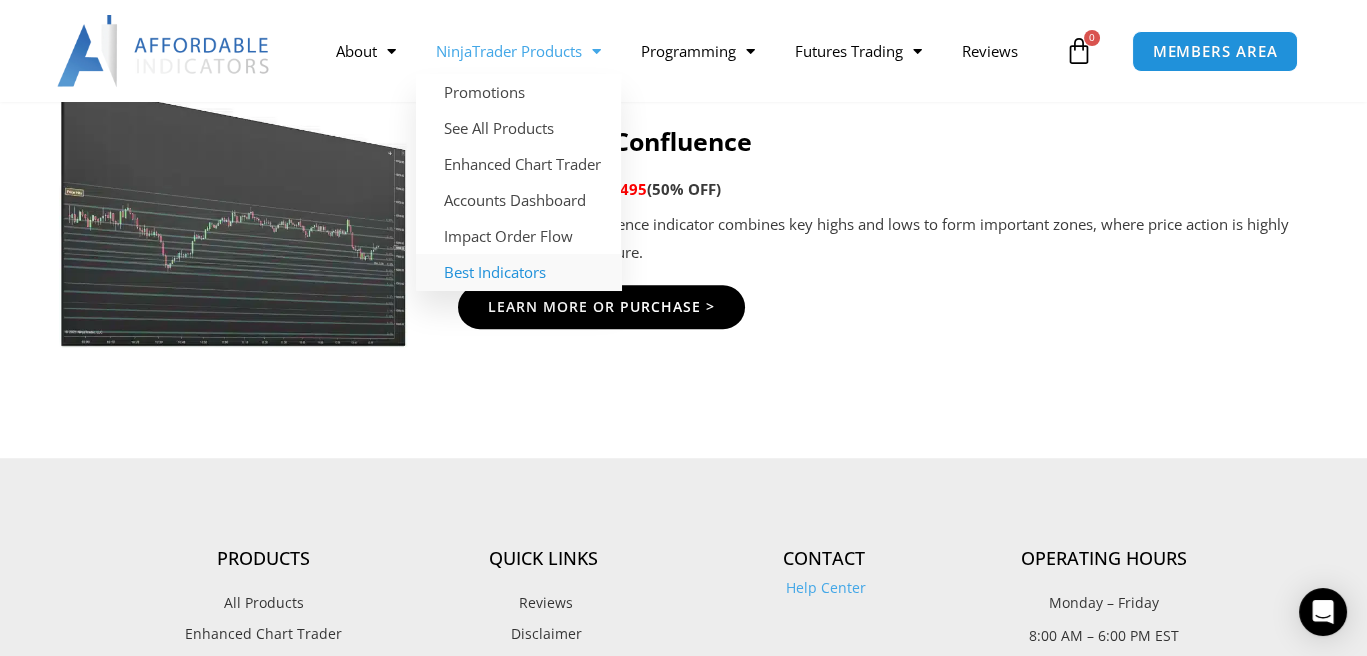 click on "Best Indicators" 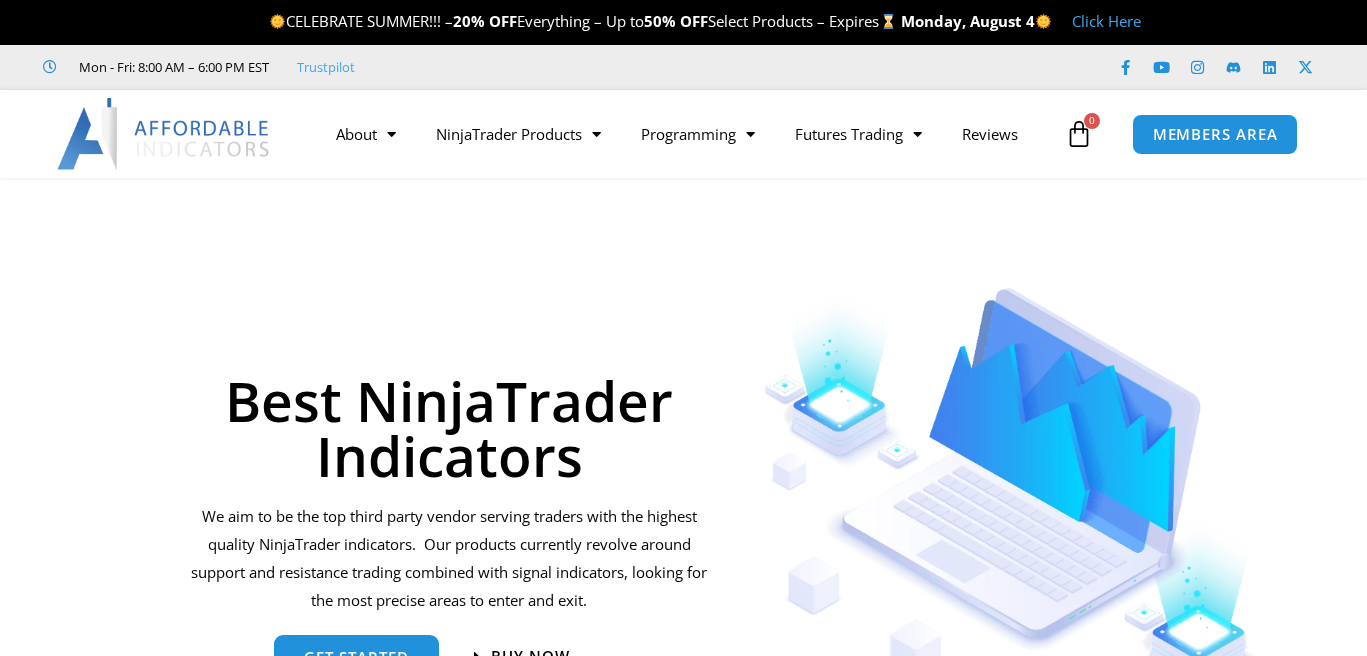 scroll, scrollTop: 0, scrollLeft: 0, axis: both 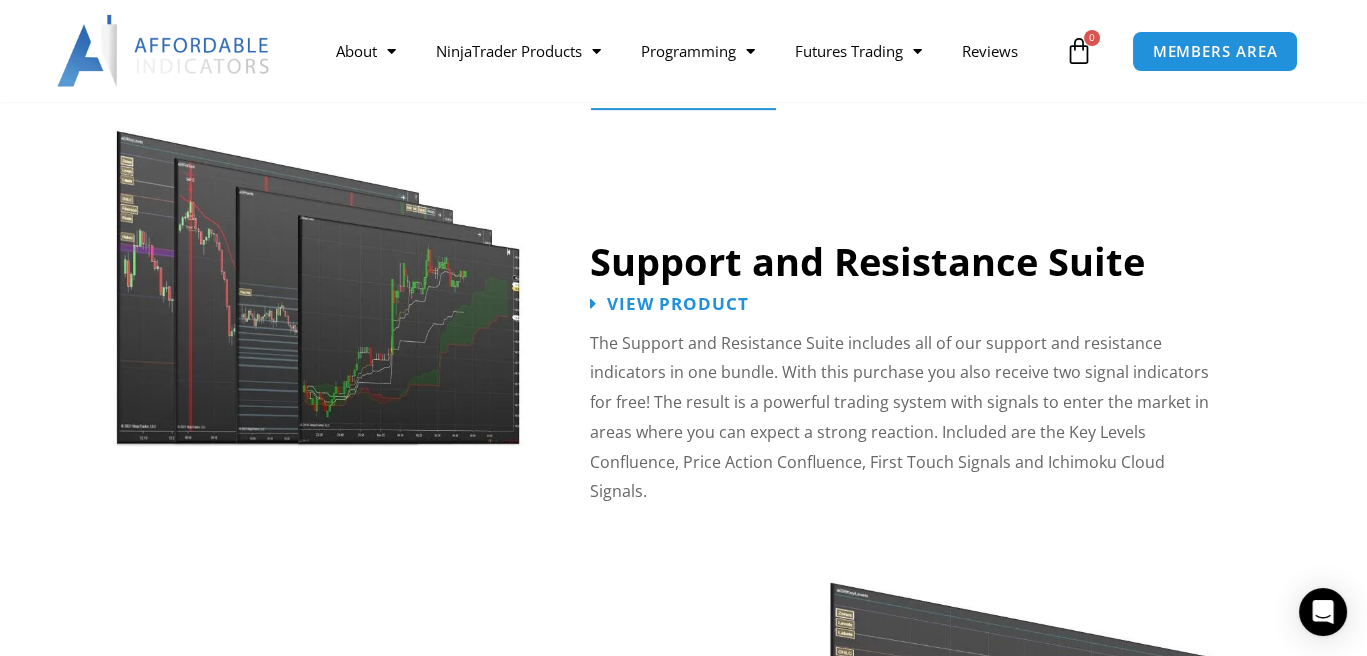 click at bounding box center [1092, 744] 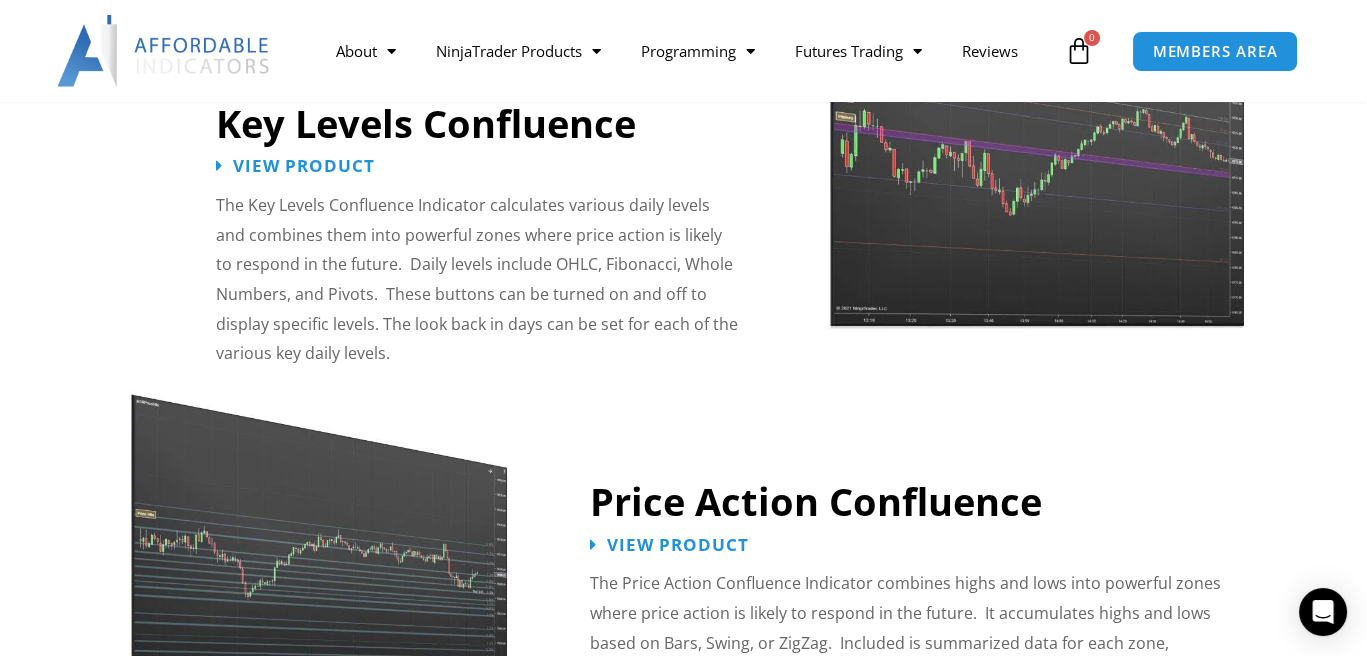 scroll, scrollTop: 2870, scrollLeft: 0, axis: vertical 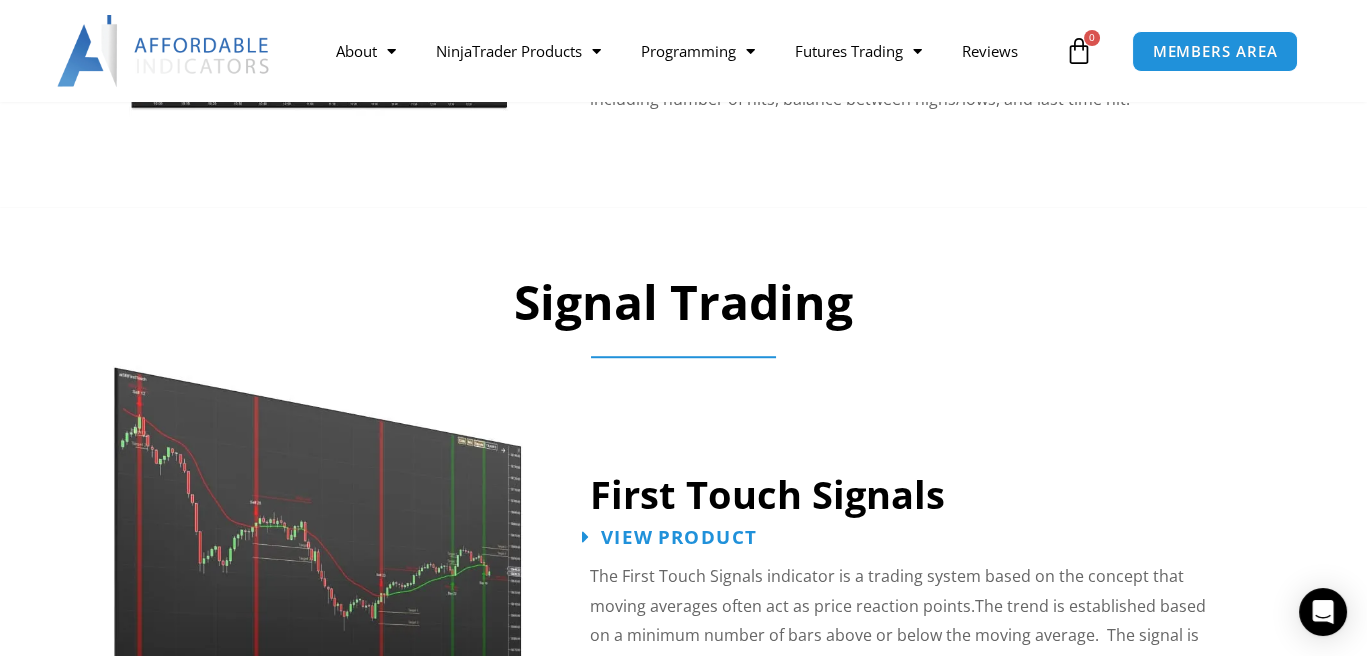 click on "View Product" at bounding box center (679, 536) 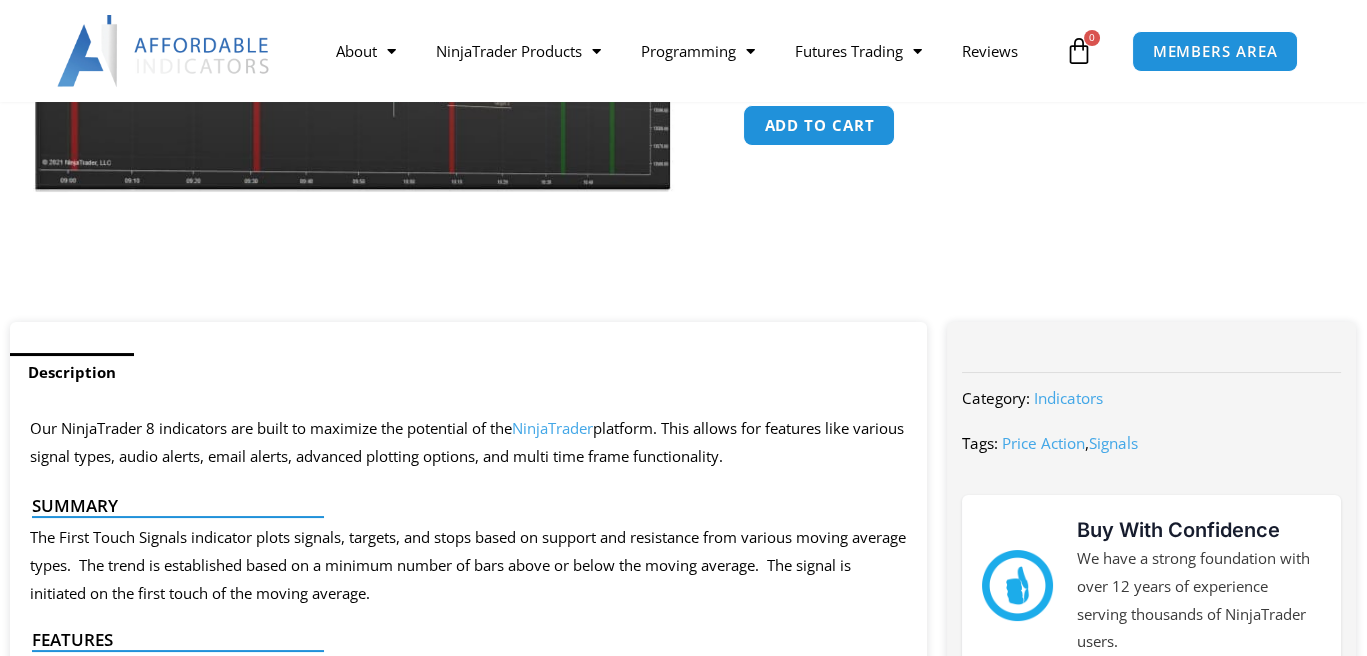 scroll, scrollTop: 574, scrollLeft: 0, axis: vertical 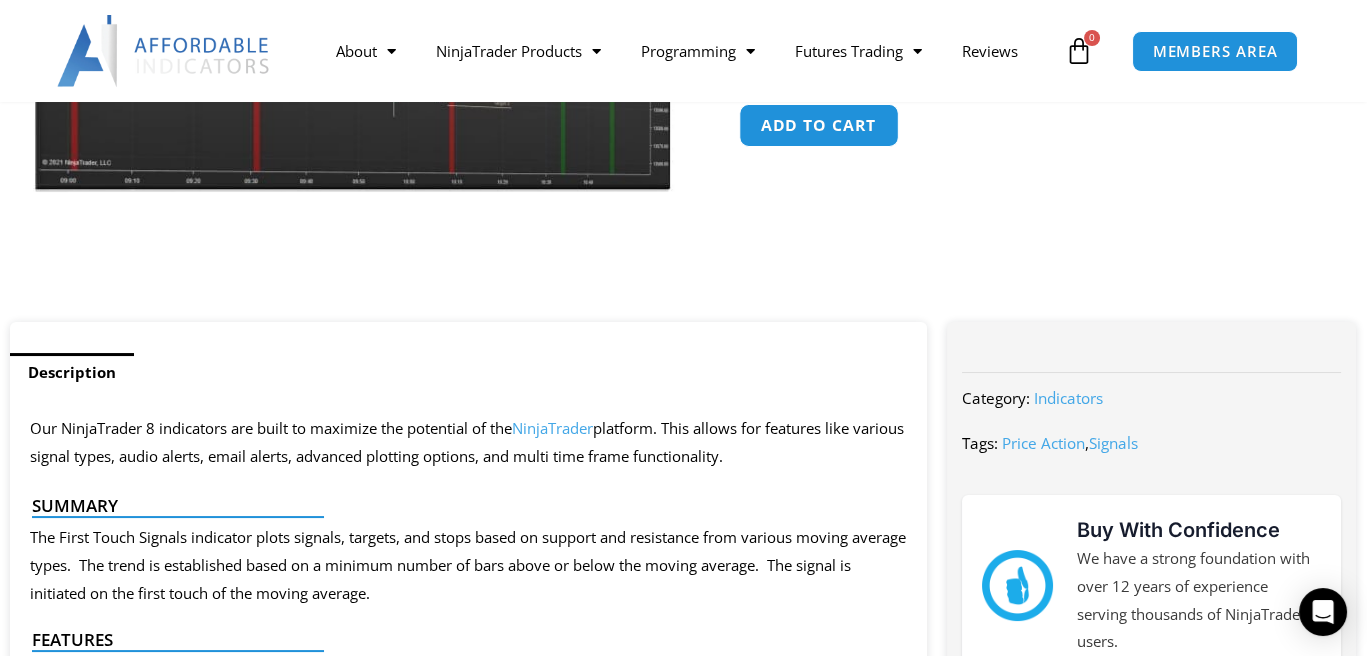 click on "Add to cart" 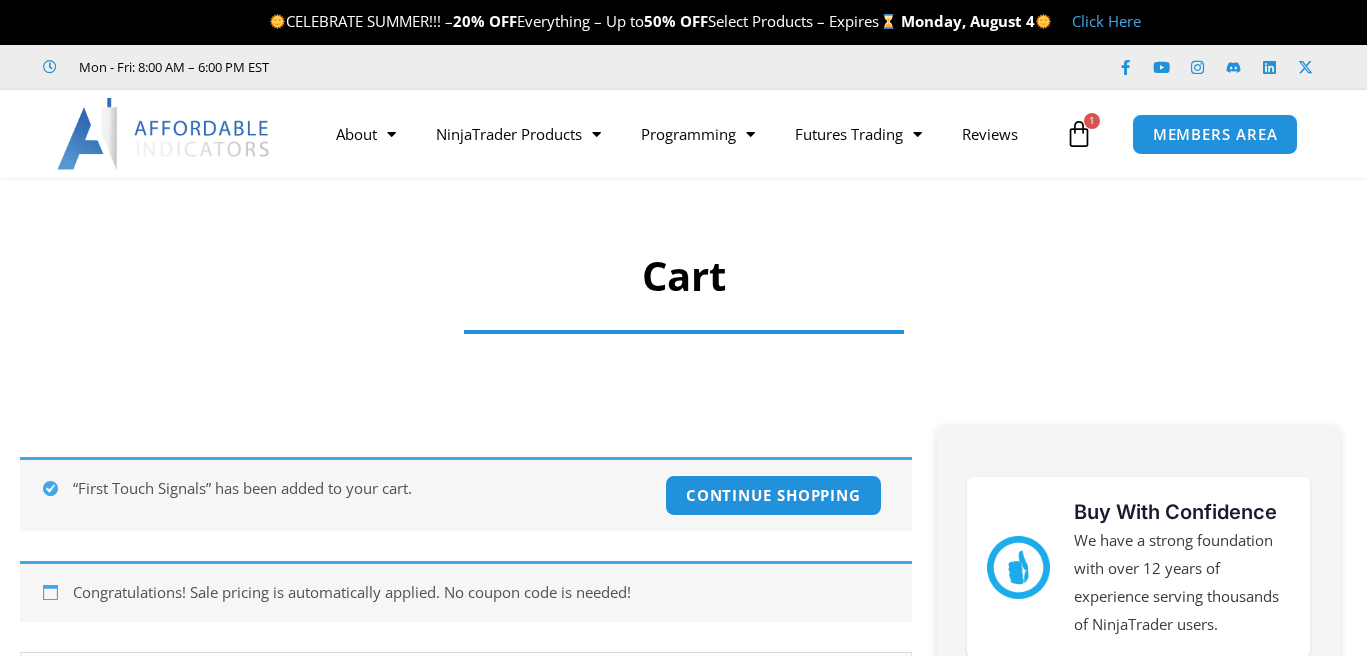 scroll, scrollTop: 0, scrollLeft: 0, axis: both 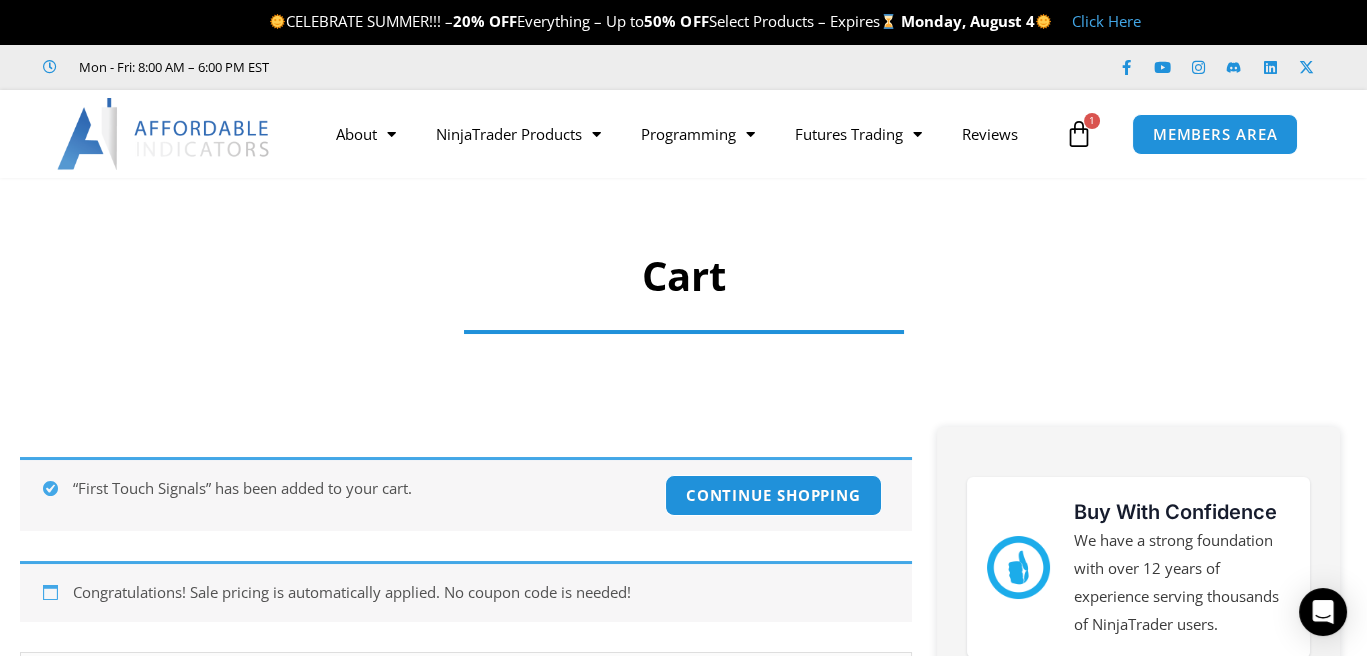 click at bounding box center [1079, 134] 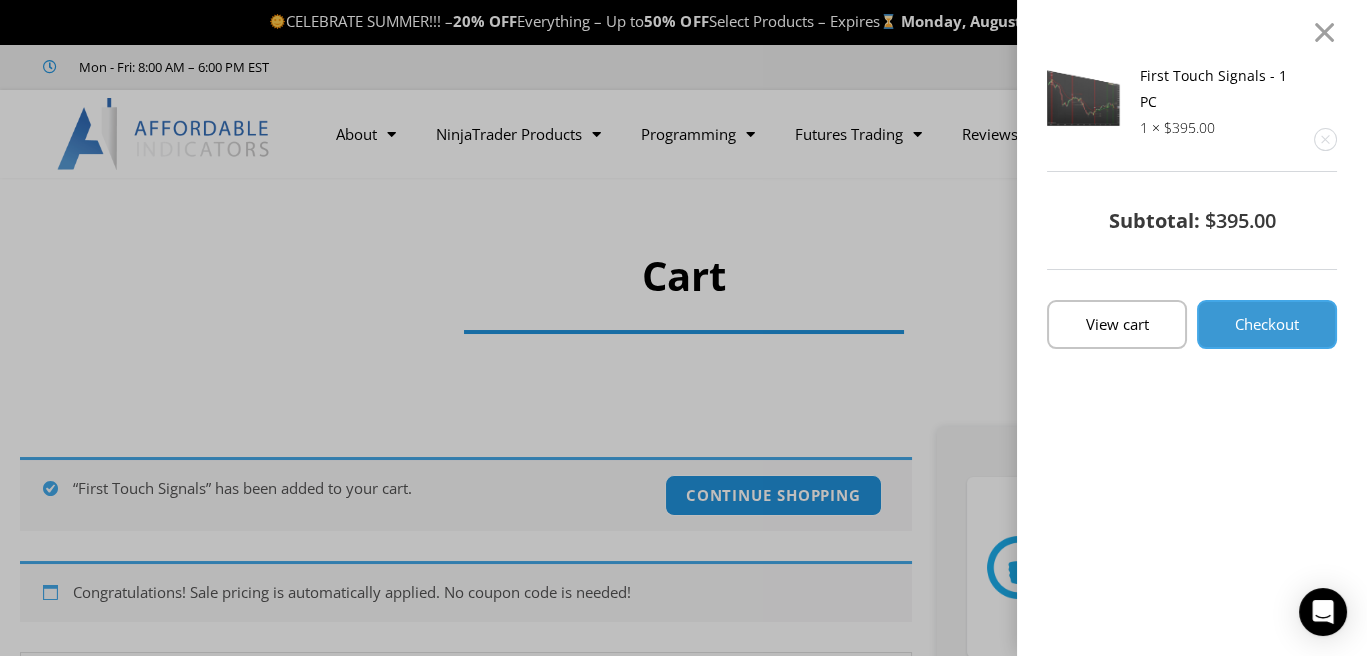 click on "Checkout" at bounding box center [1267, 324] 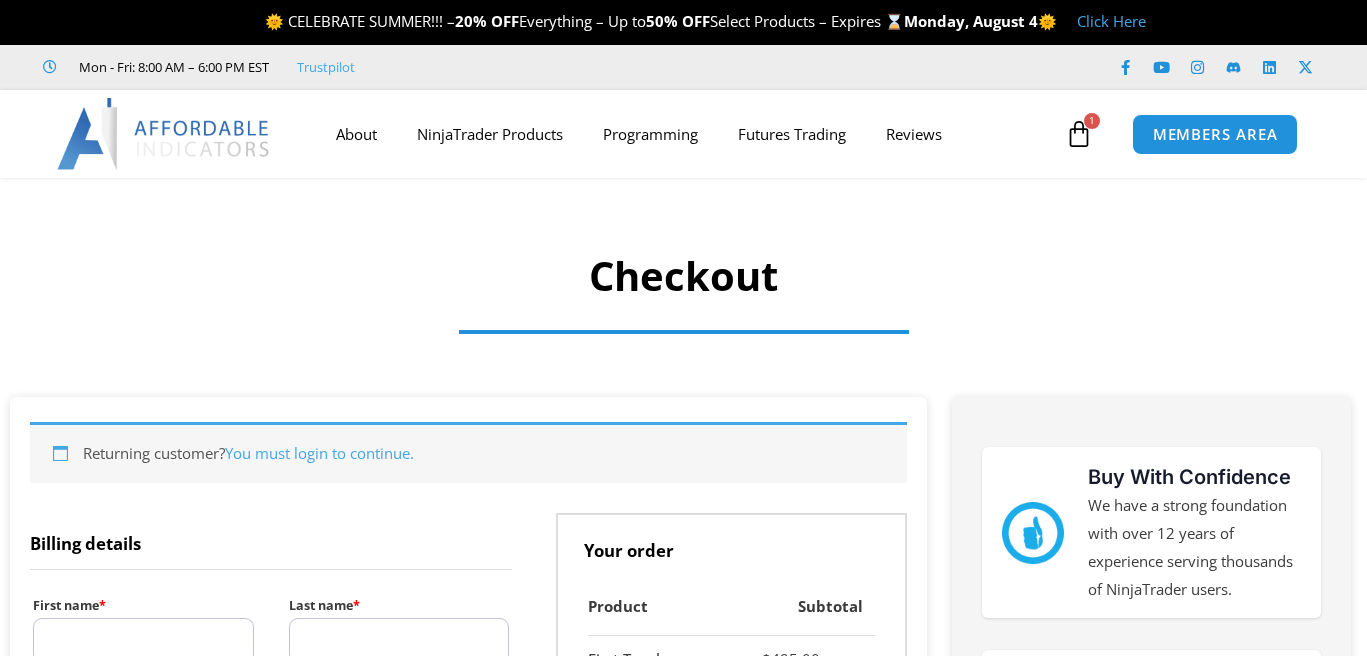 scroll, scrollTop: 0, scrollLeft: 0, axis: both 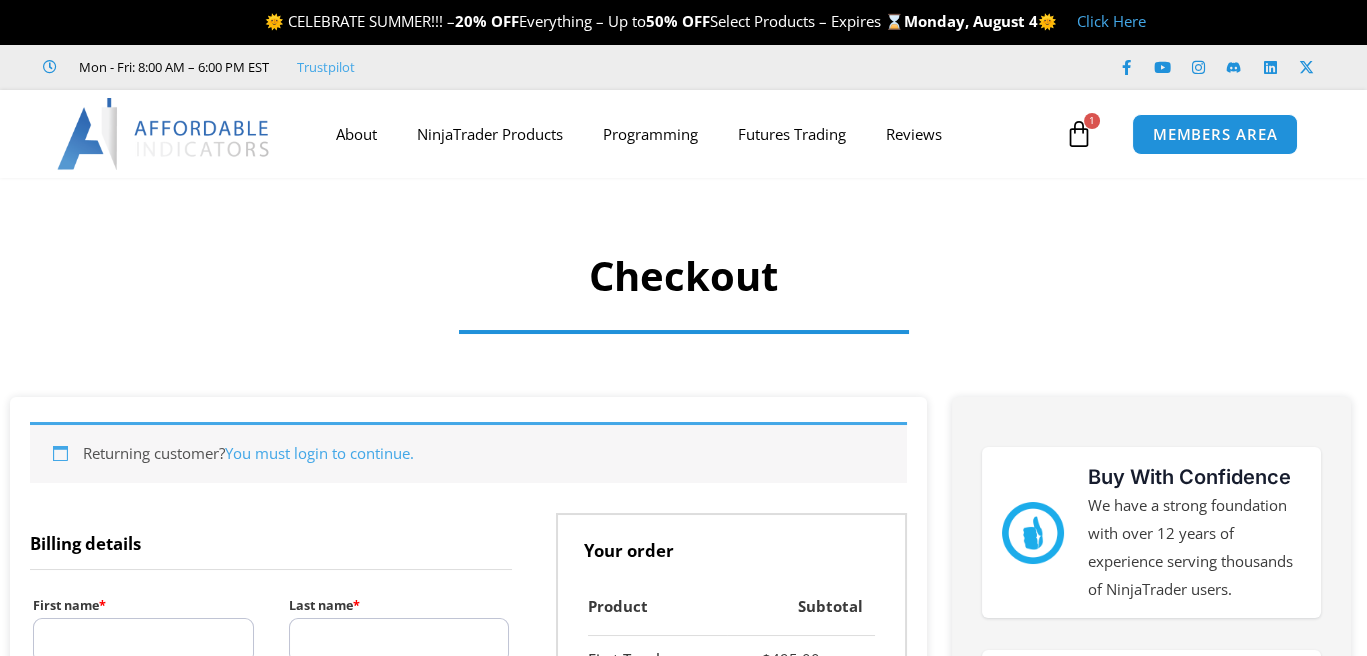 select on "**" 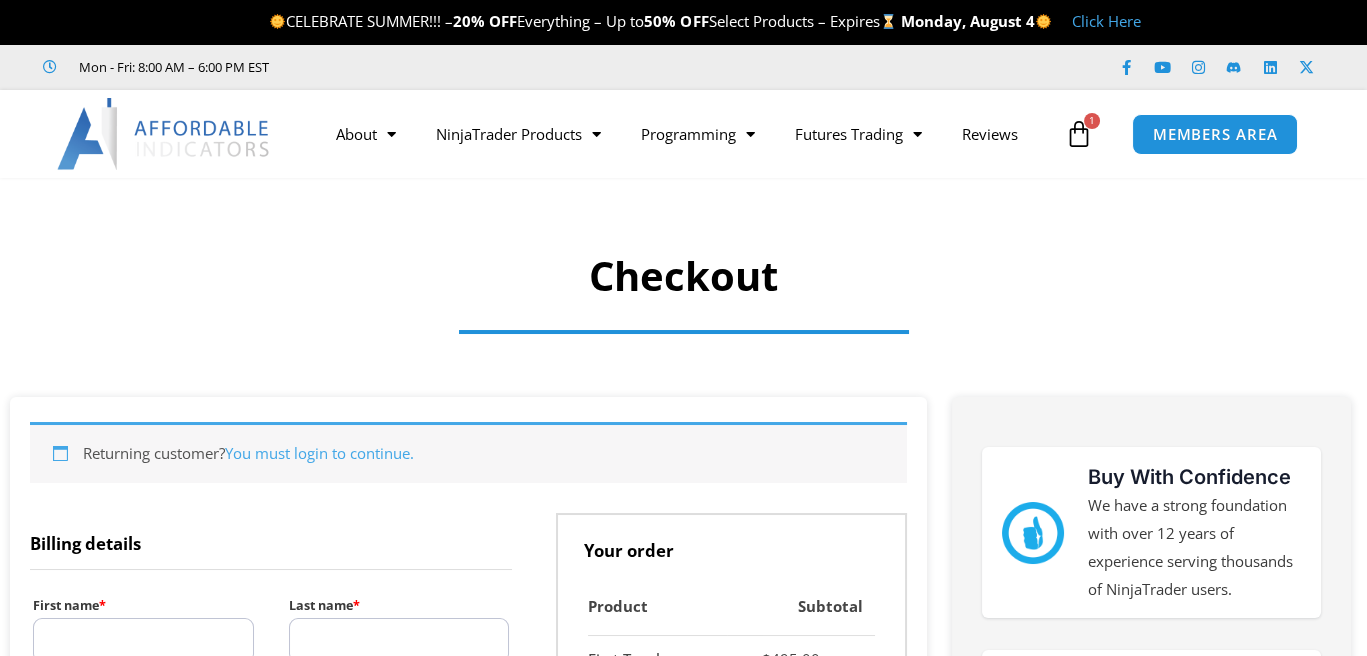 scroll, scrollTop: 0, scrollLeft: 0, axis: both 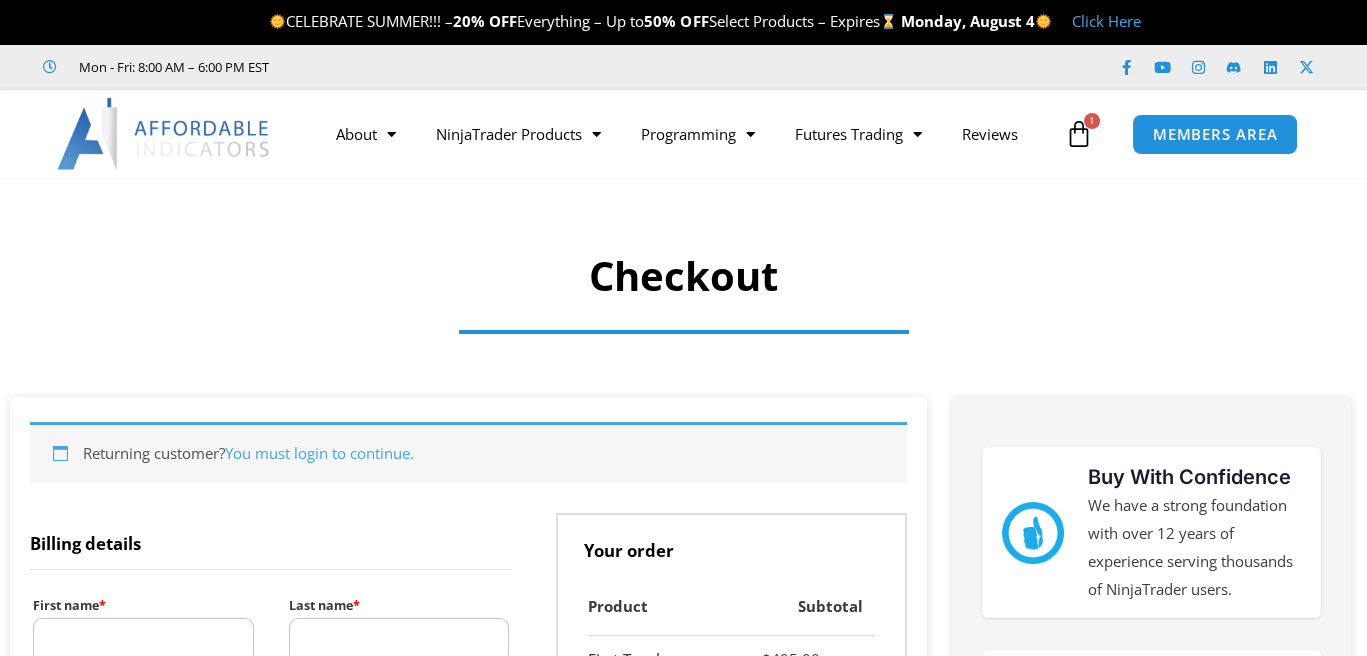 click on "First name  *" at bounding box center (143, 640) 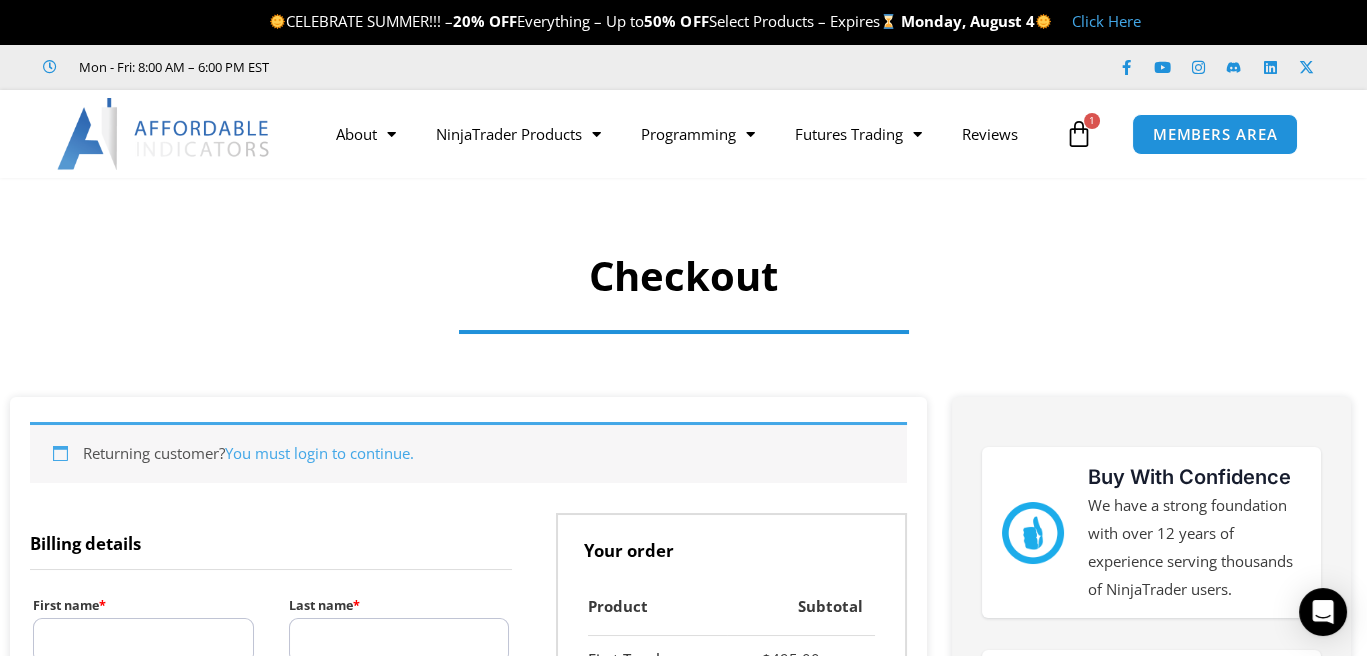 scroll, scrollTop: 574, scrollLeft: 0, axis: vertical 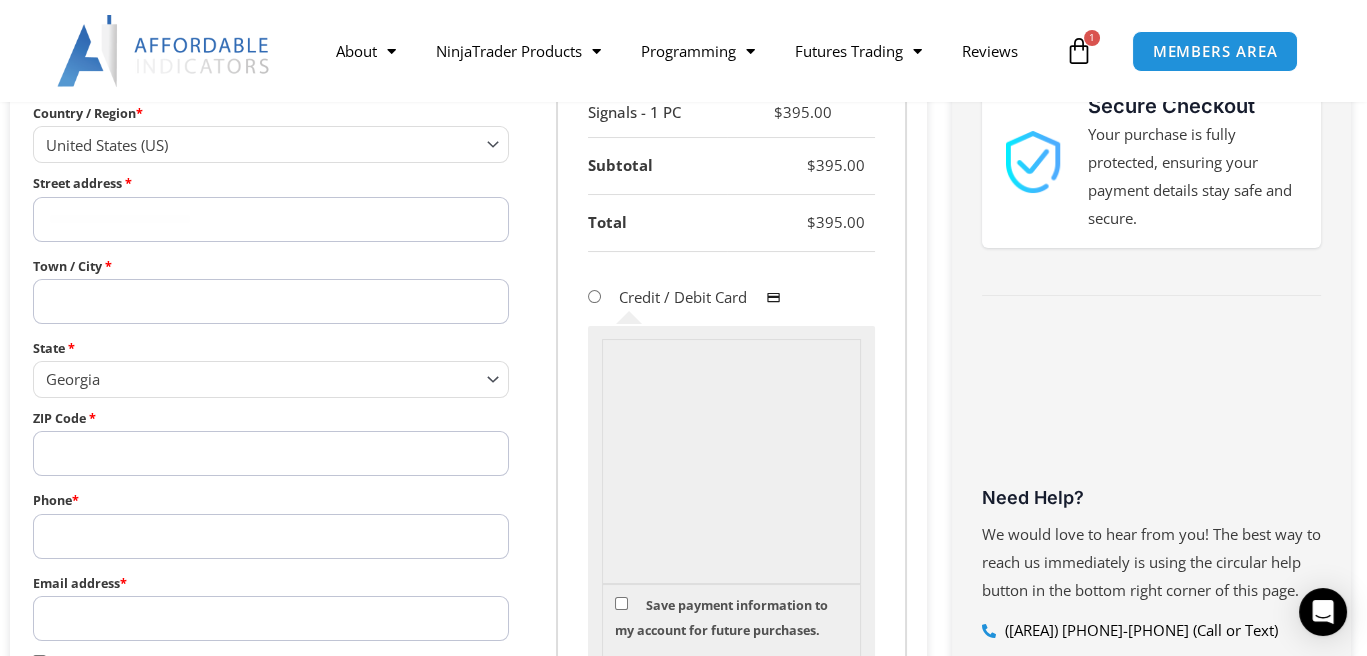 click on "Street address   *" at bounding box center (271, 219) 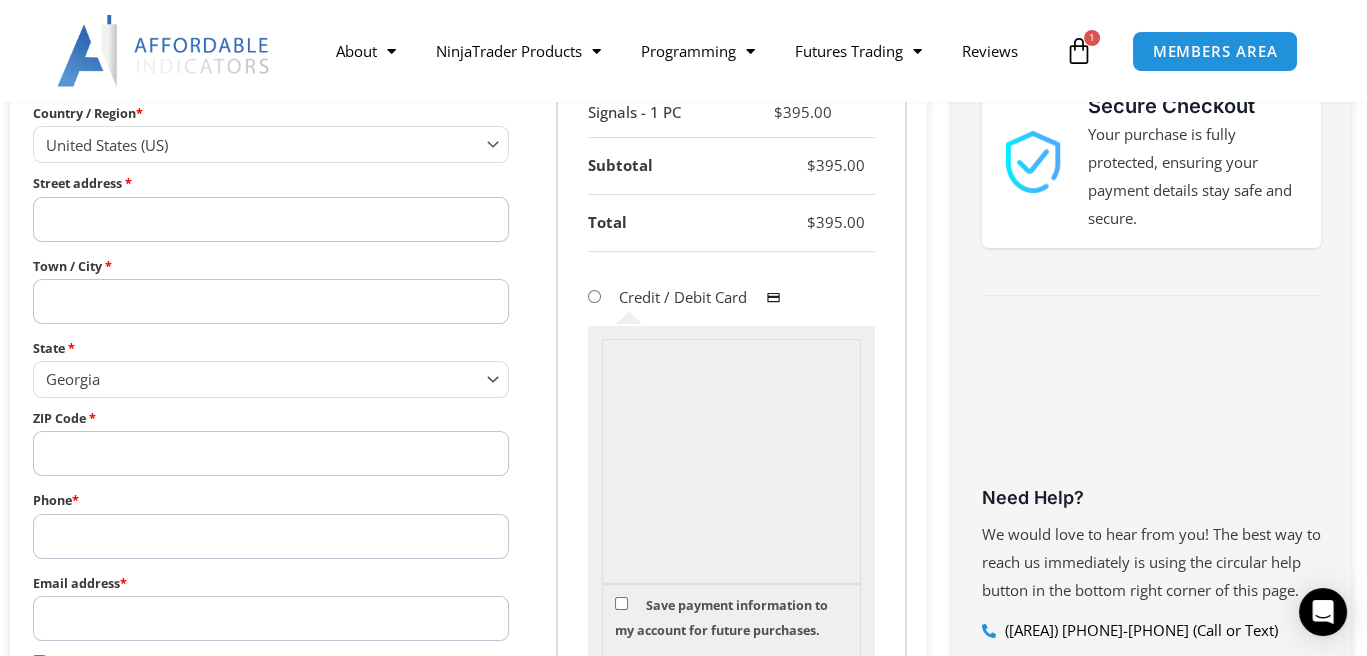 type on "**********" 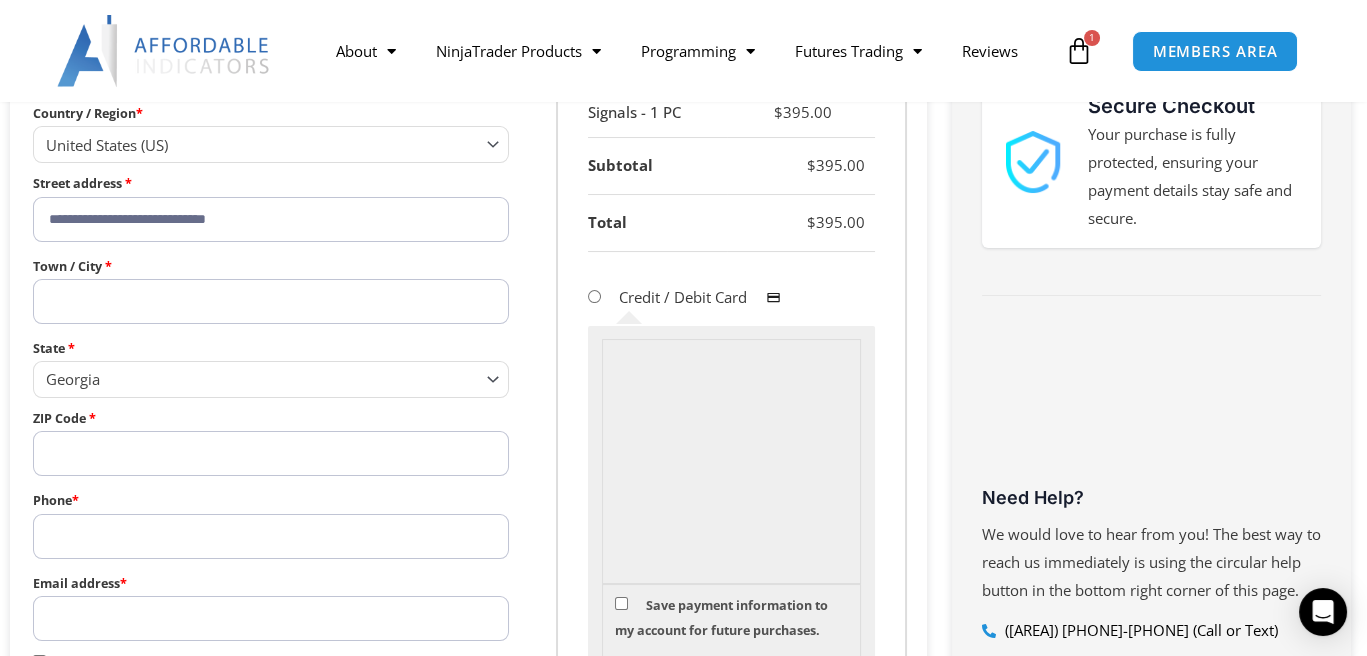 type on "********" 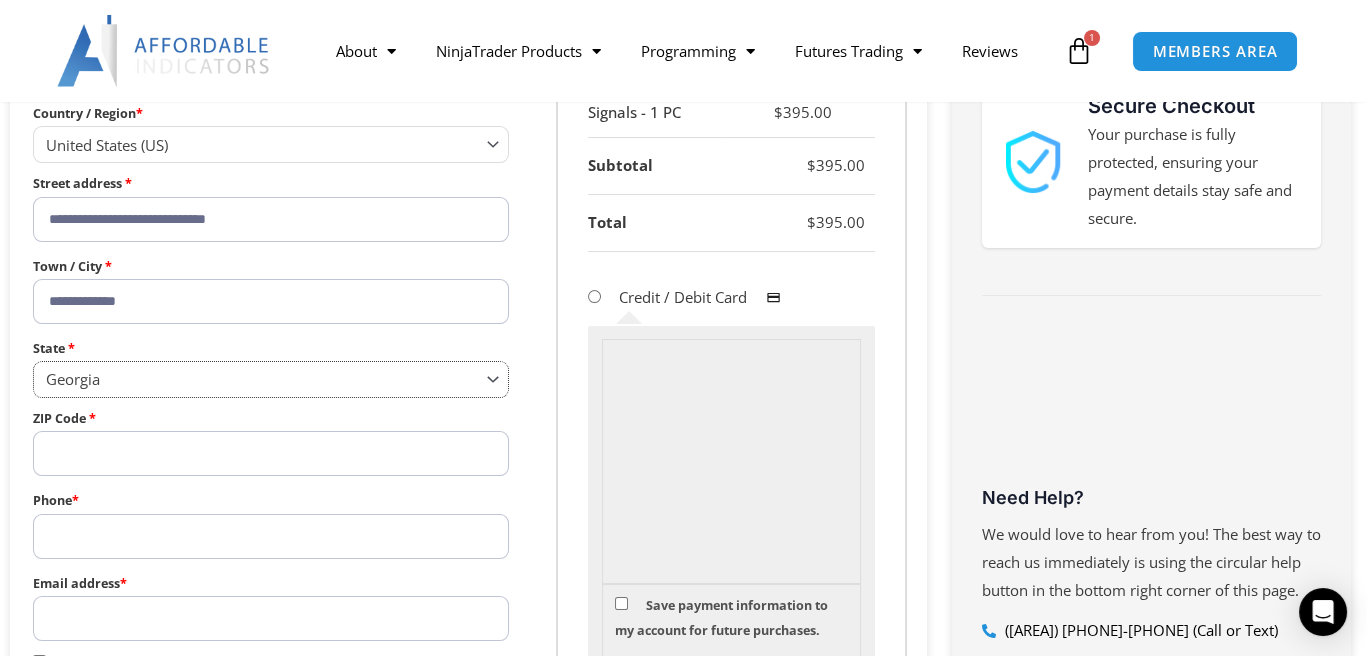 select on "**" 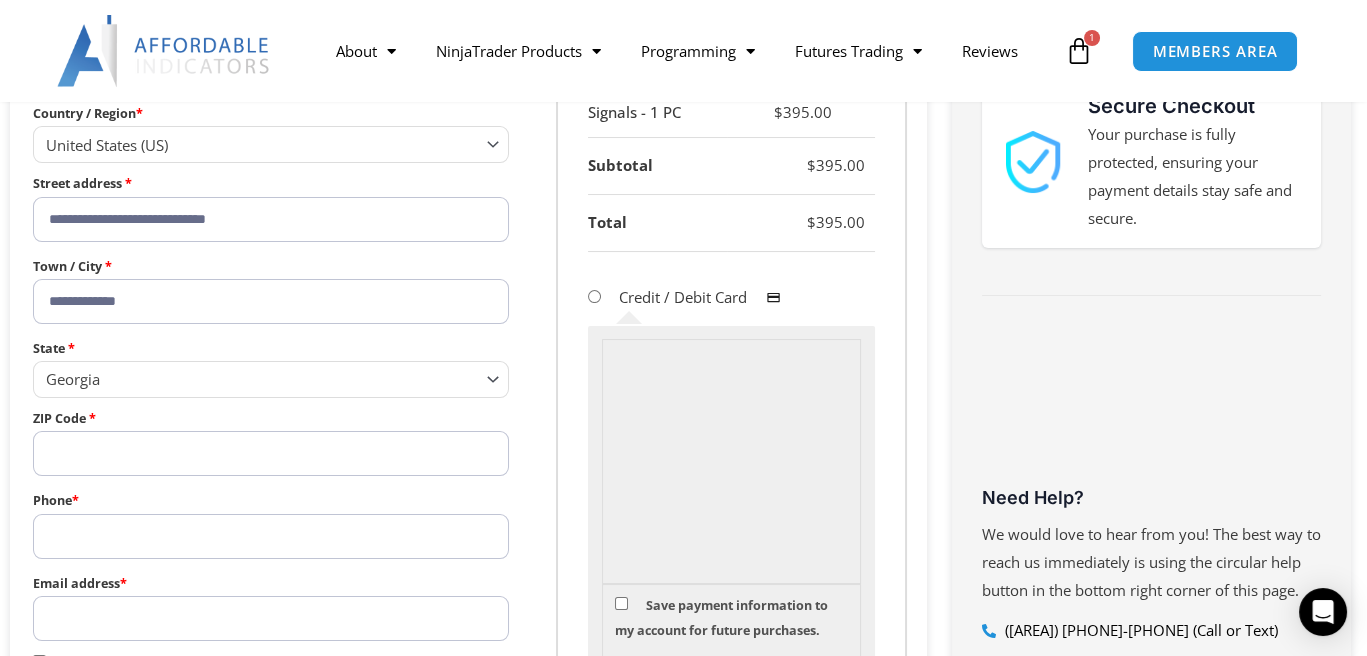 type on "*****" 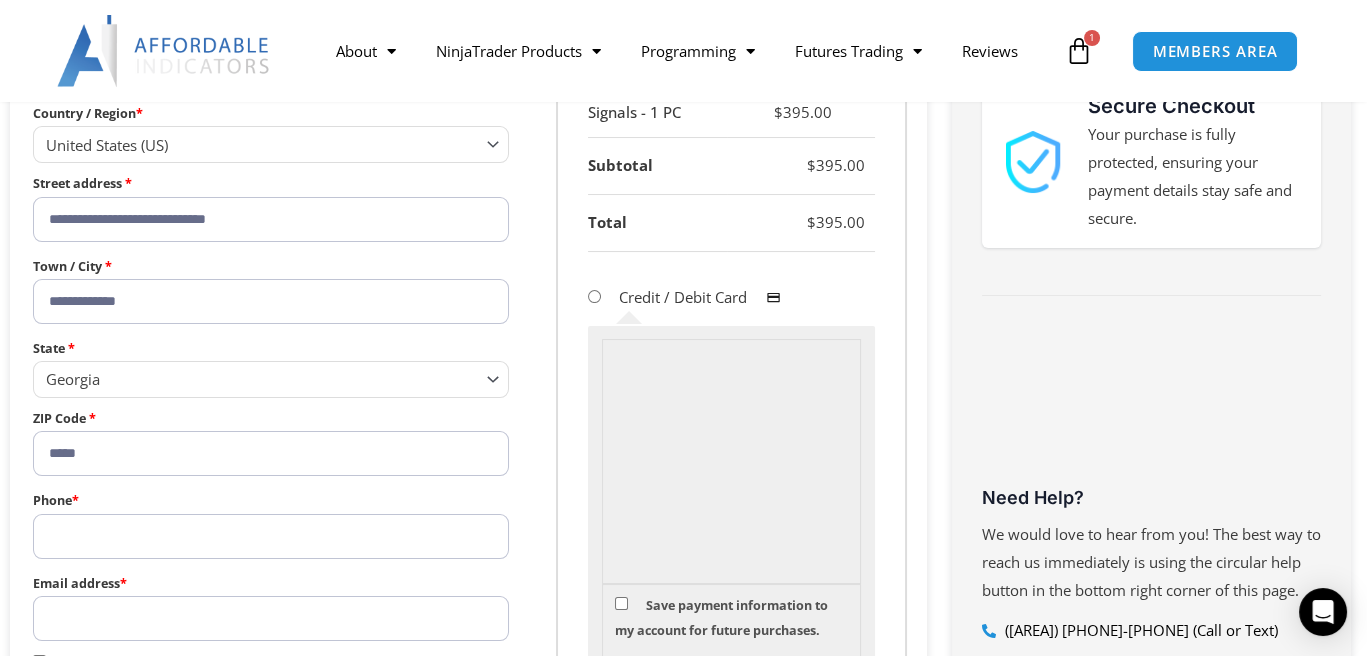 type on "**********" 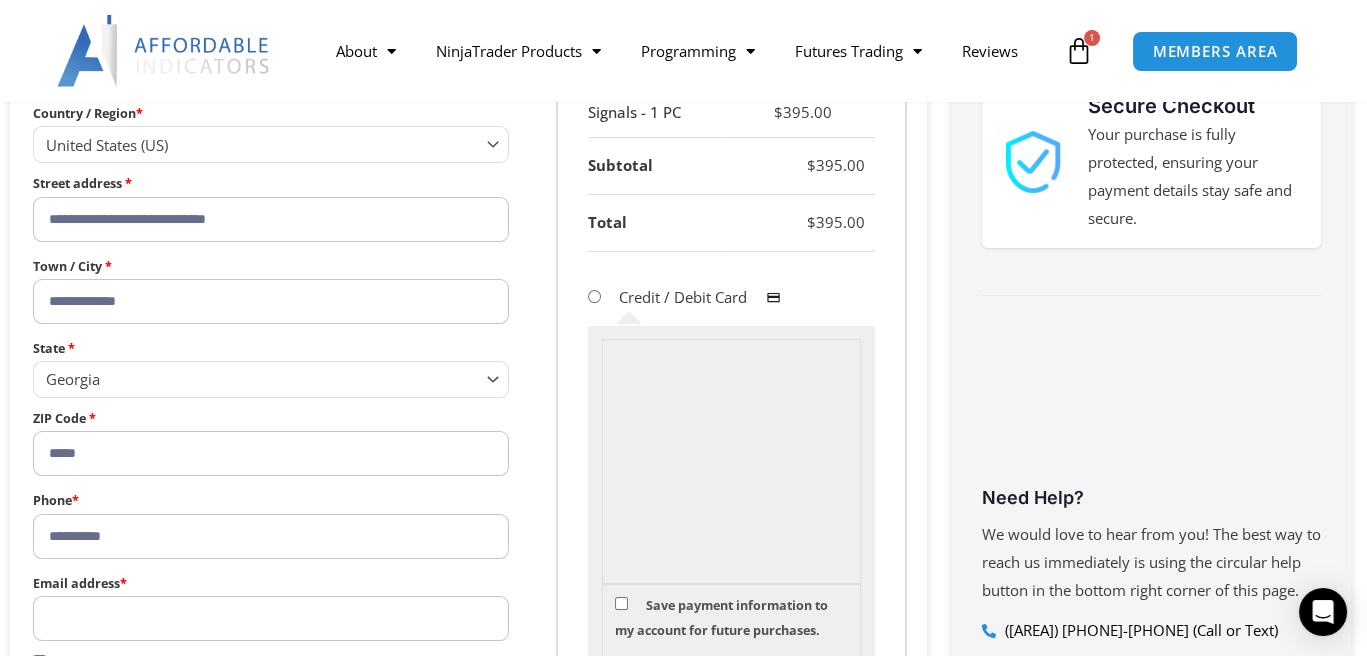 type on "**********" 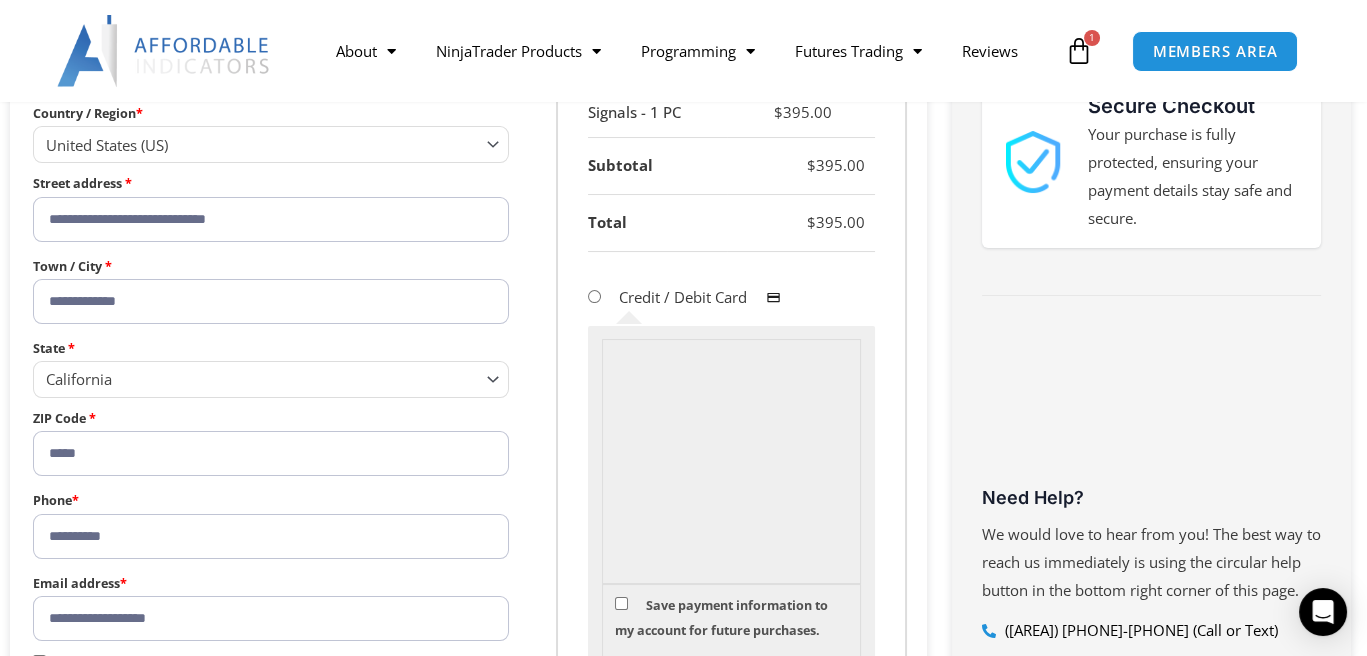 scroll, scrollTop: 1148, scrollLeft: 0, axis: vertical 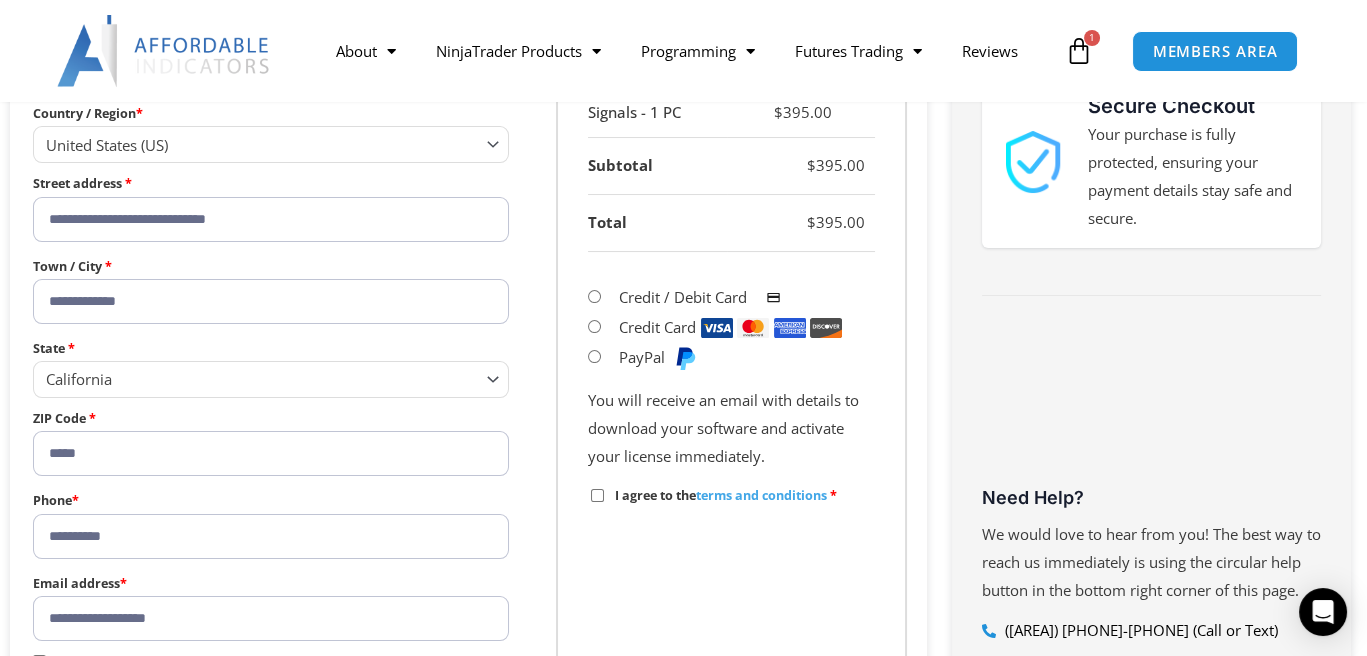 click on "I agree to the  terms and conditions   *" at bounding box center [714, 495] 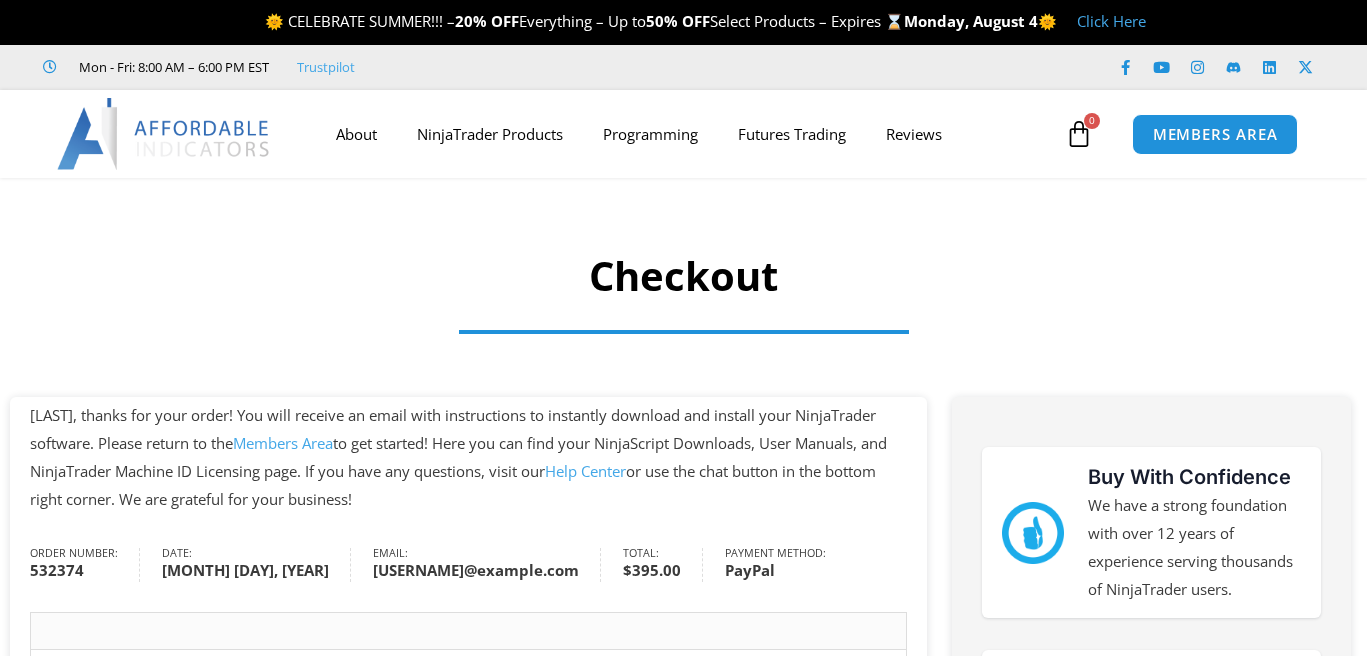scroll, scrollTop: 0, scrollLeft: 0, axis: both 